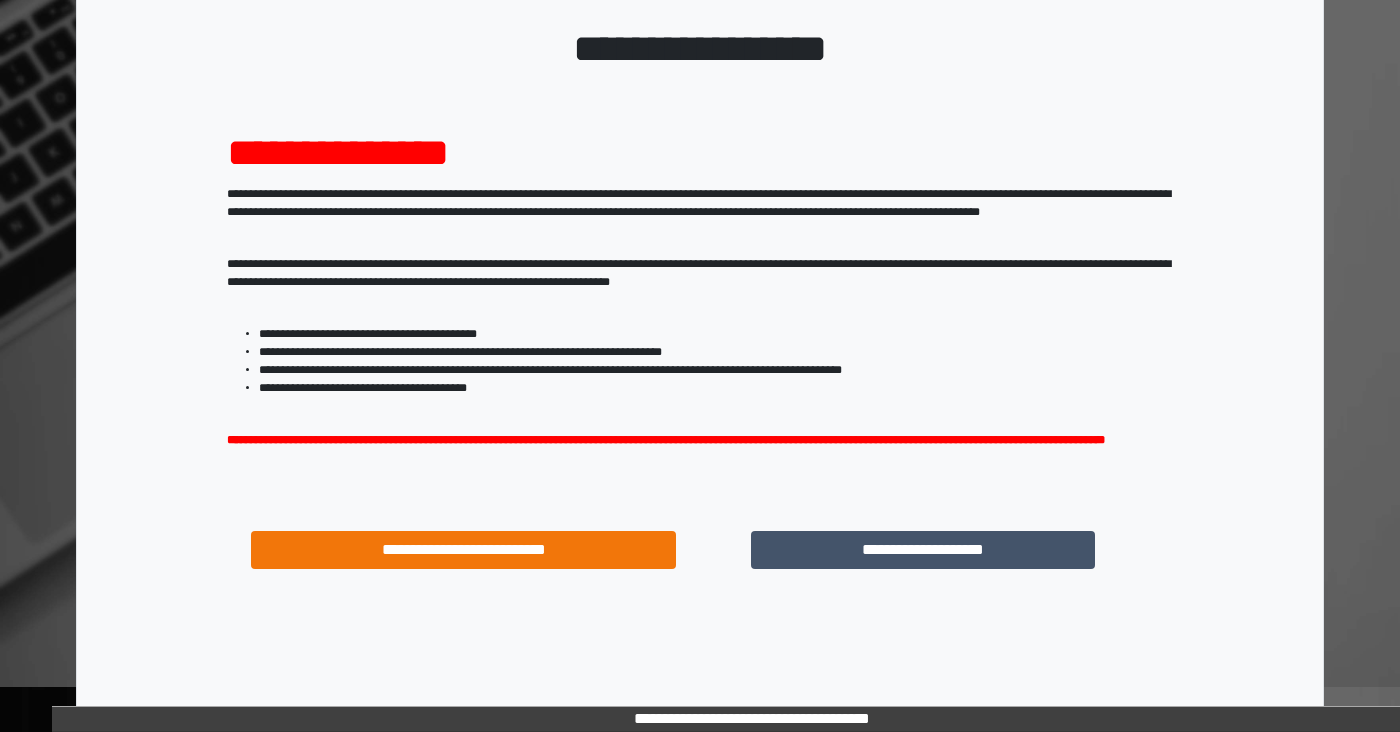 scroll, scrollTop: 176, scrollLeft: 0, axis: vertical 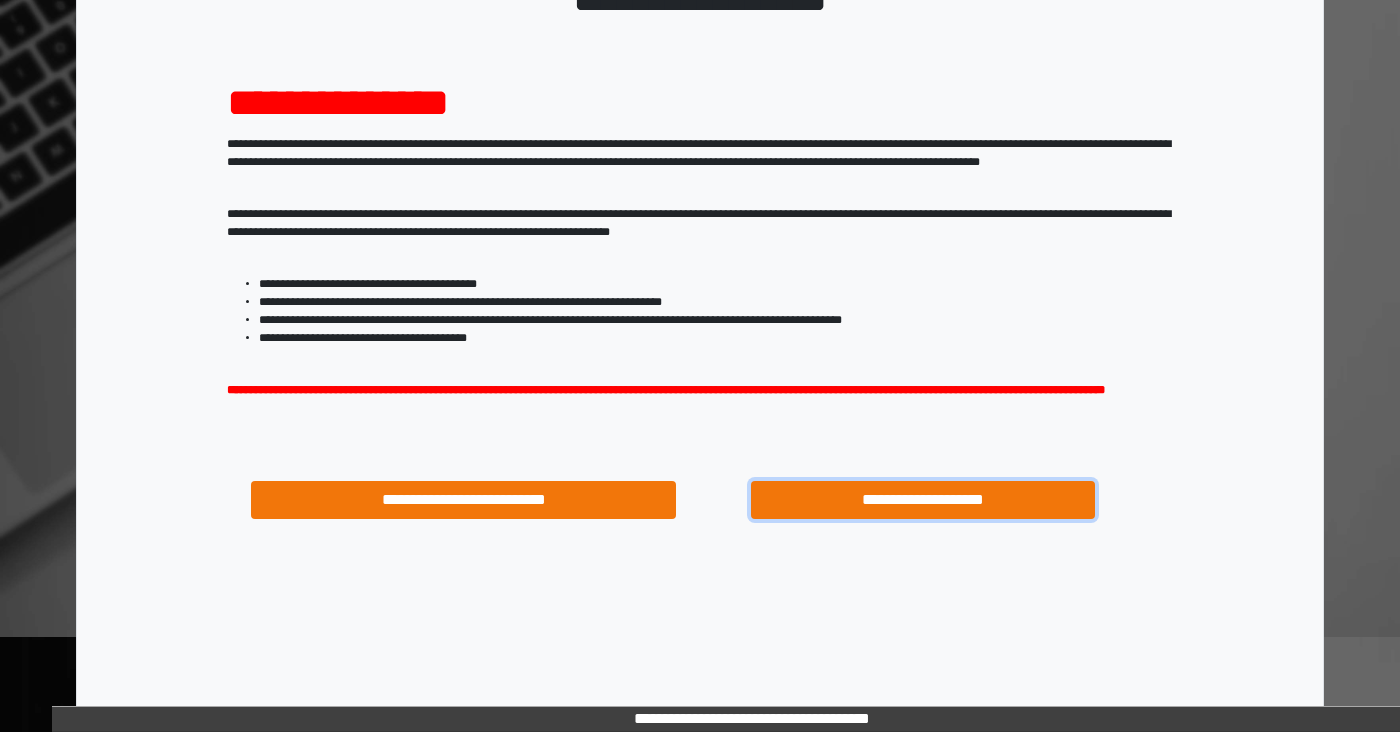 click on "**********" at bounding box center (923, 500) 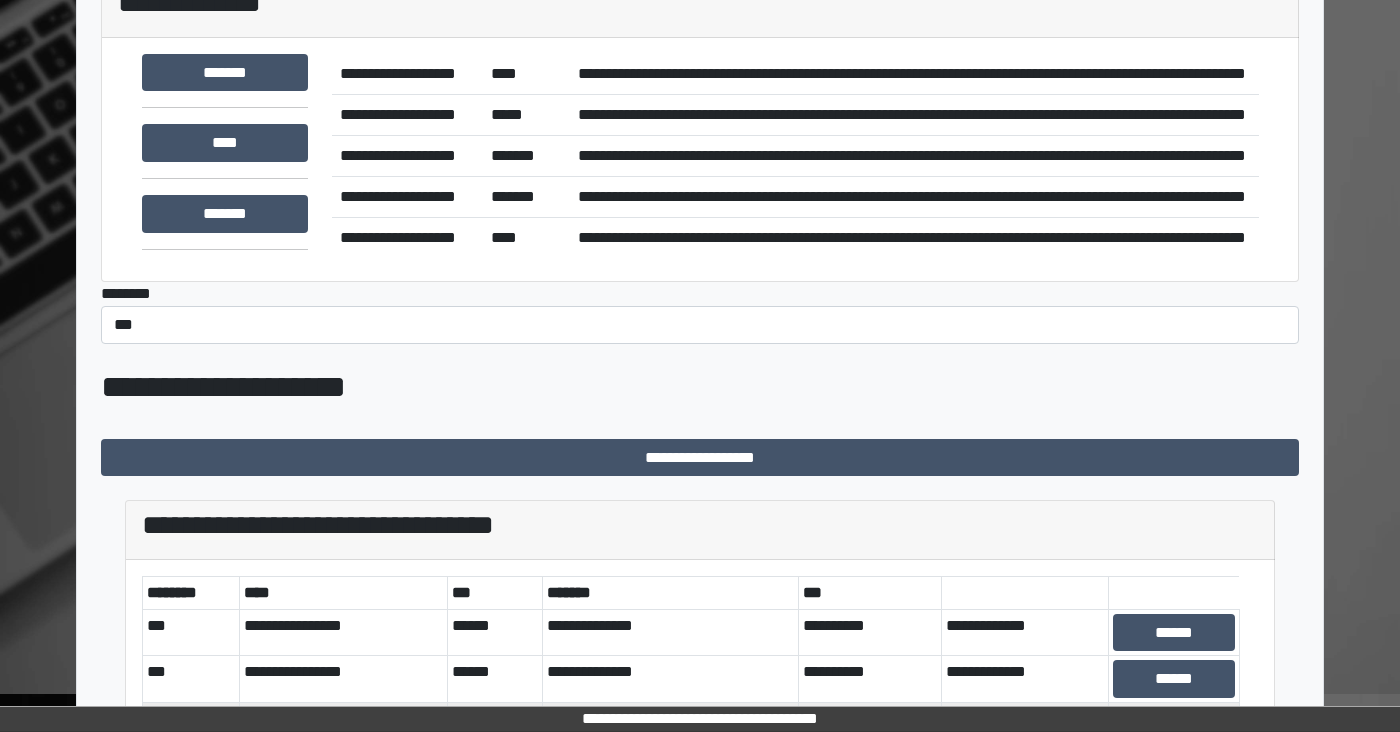 scroll, scrollTop: 259, scrollLeft: 0, axis: vertical 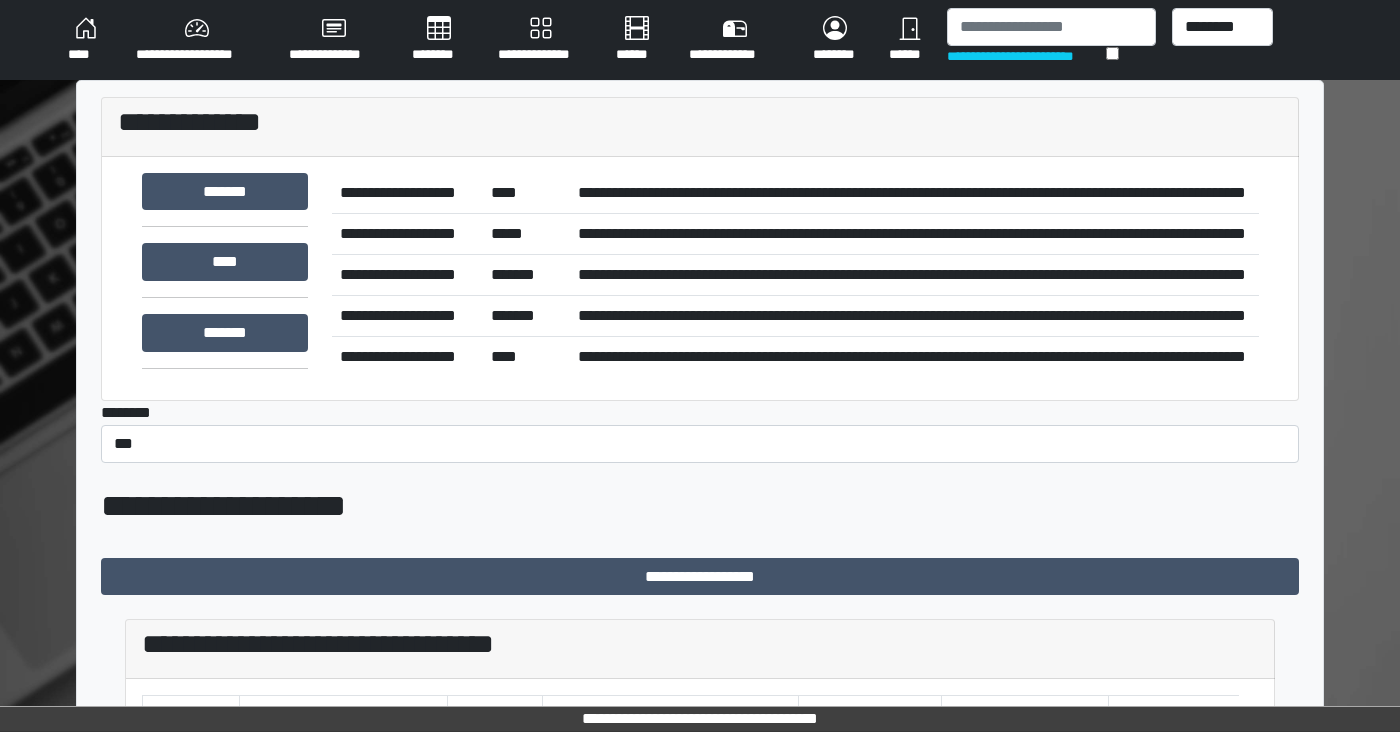 click on "**********" at bounding box center [541, 40] 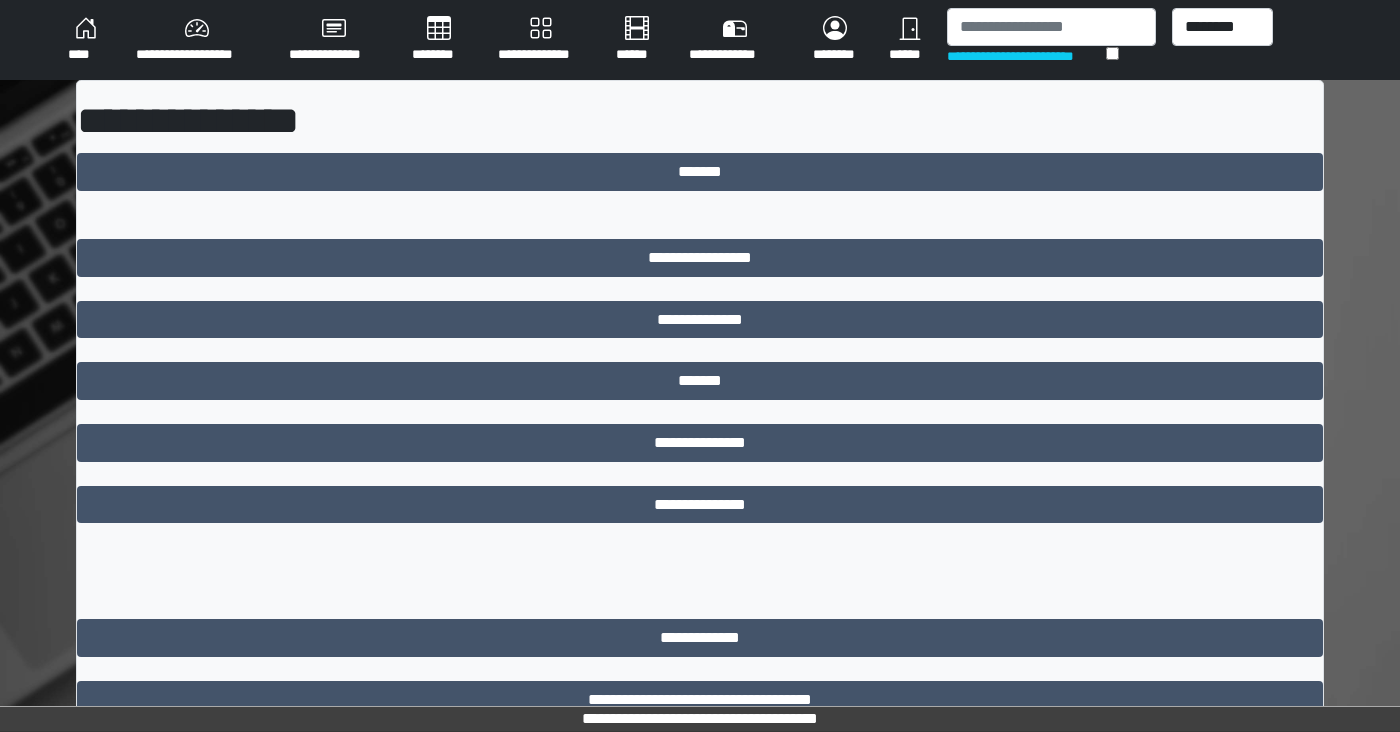 click on "********" at bounding box center [439, 40] 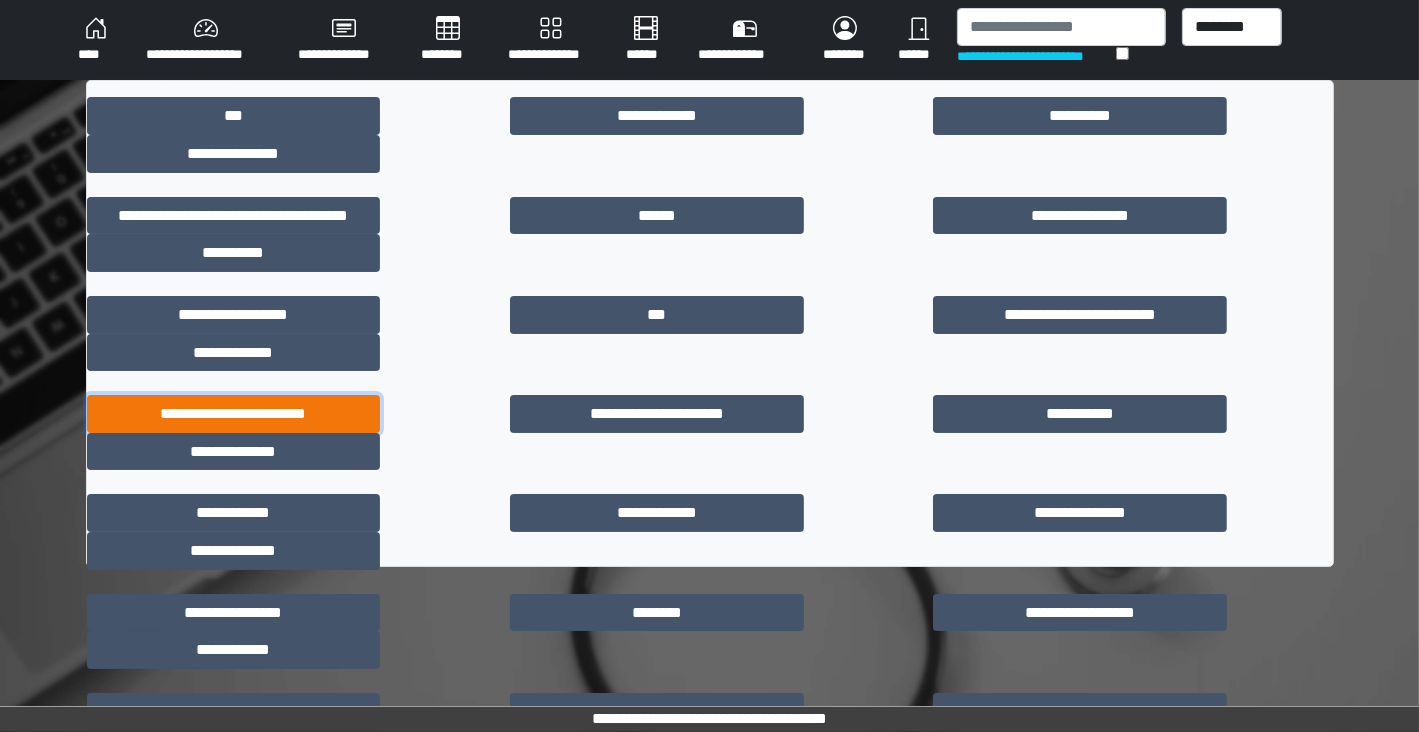 click on "**********" at bounding box center (234, 414) 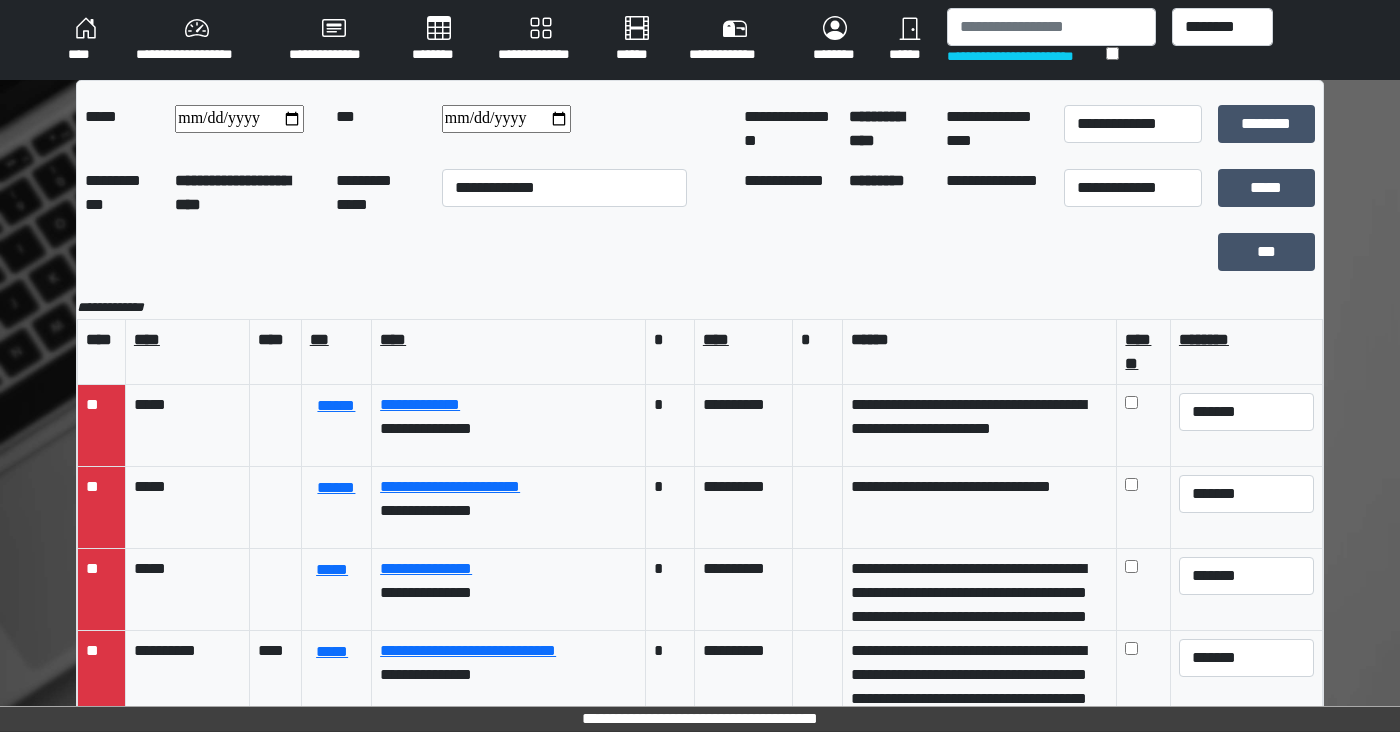 click at bounding box center (506, 119) 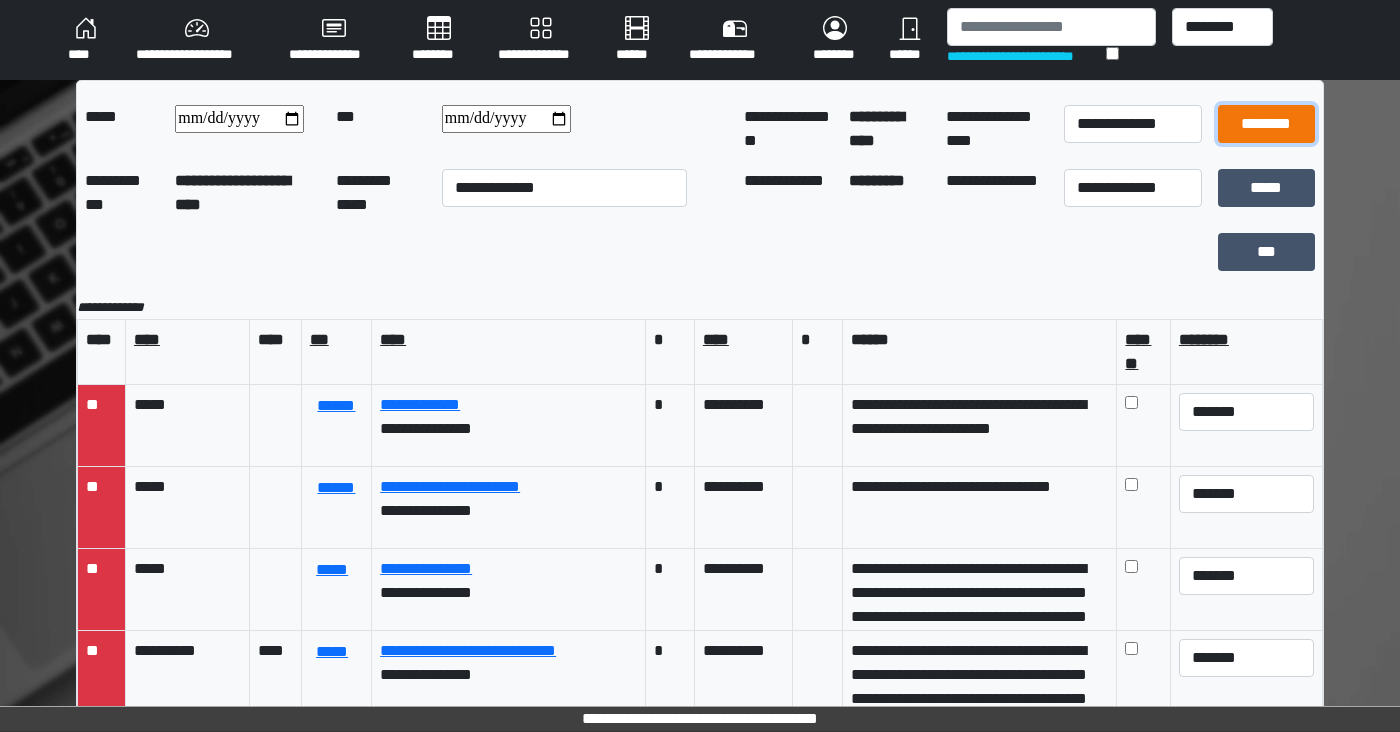 click on "********" at bounding box center [1267, 124] 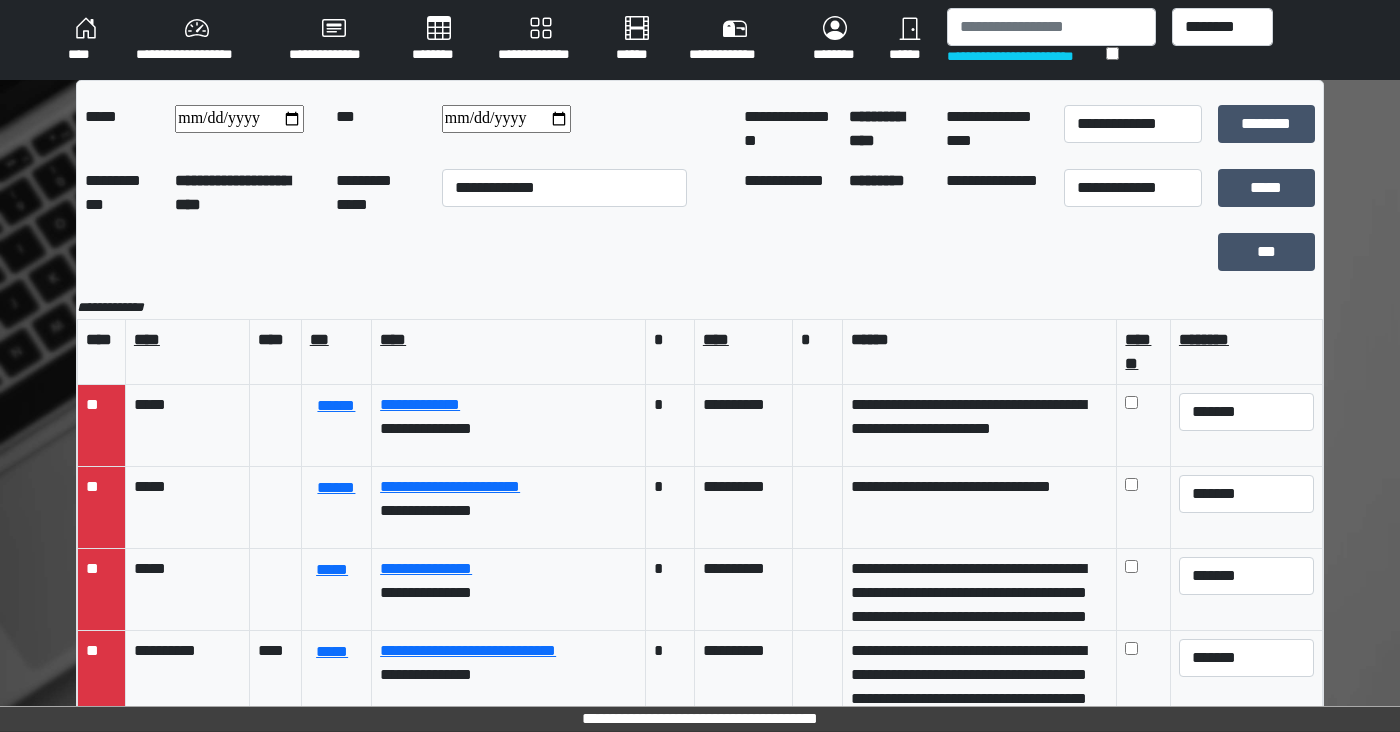 click on "**********" at bounding box center [700, 495] 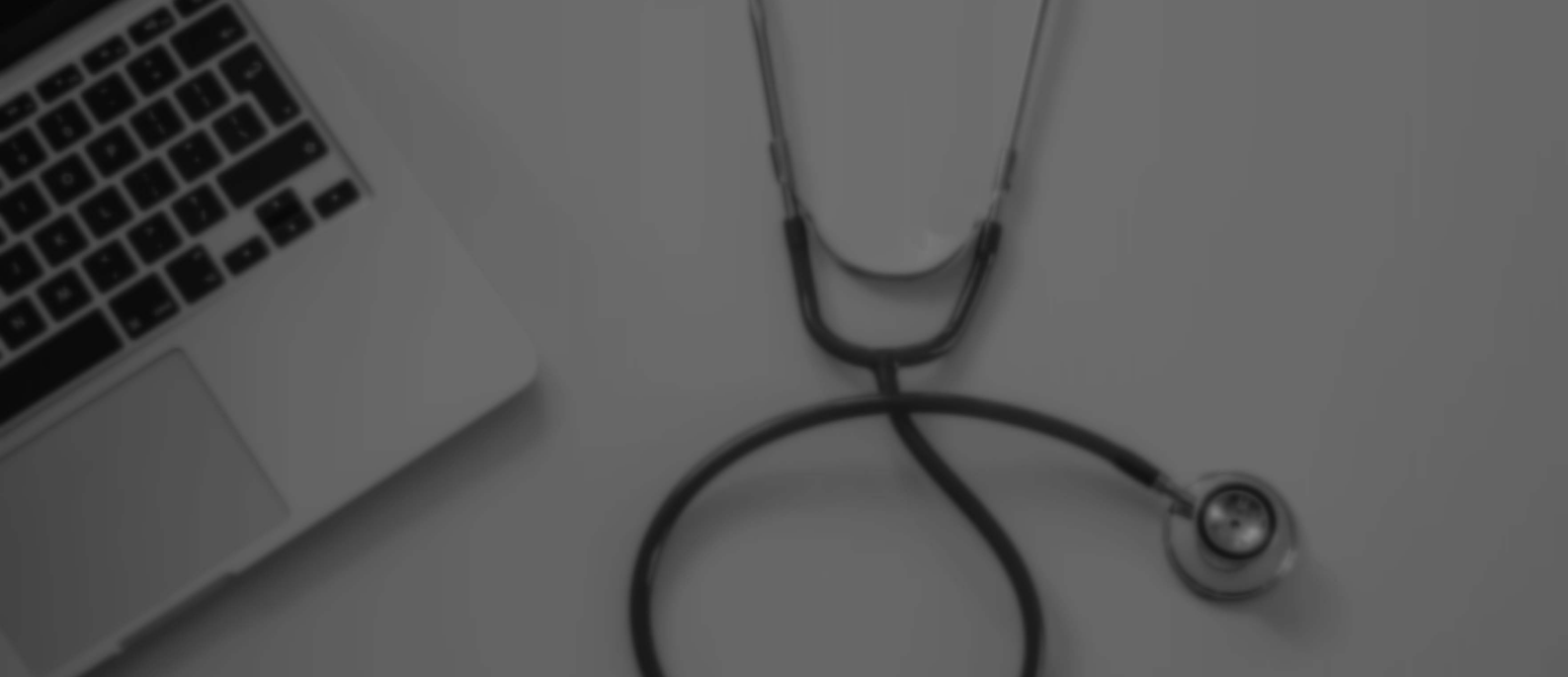 scroll, scrollTop: 0, scrollLeft: 0, axis: both 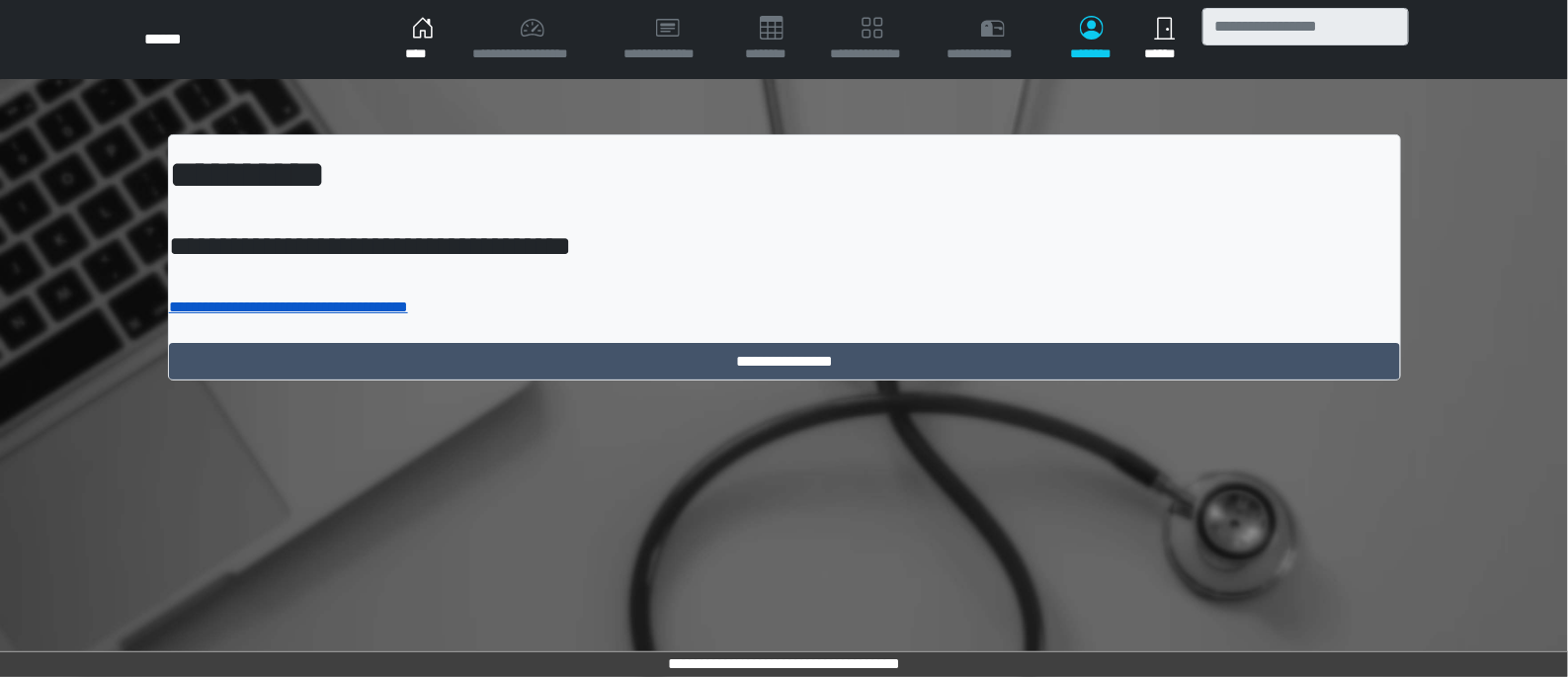 click on "**********" at bounding box center [289, 306] 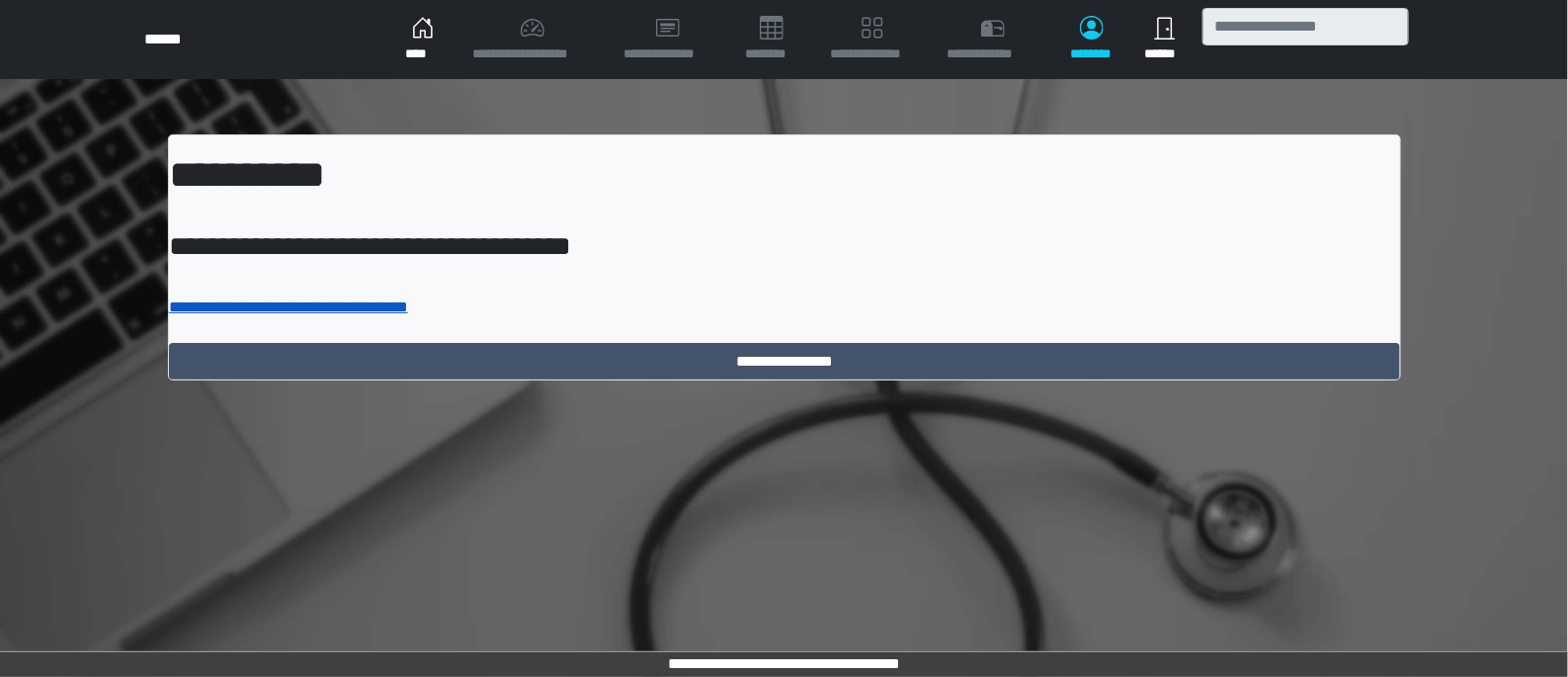 click on "**********" at bounding box center (289, 306) 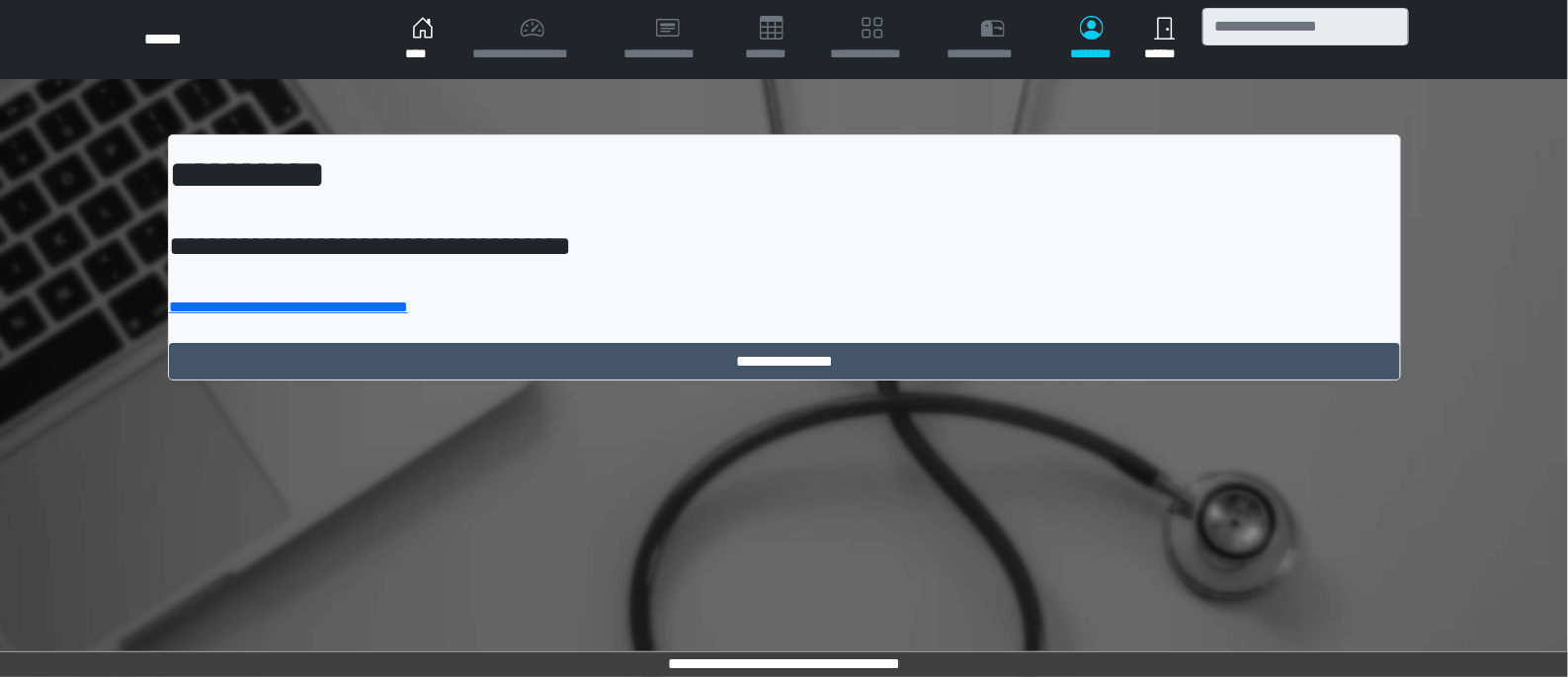 click on "**********" at bounding box center (784, 210) 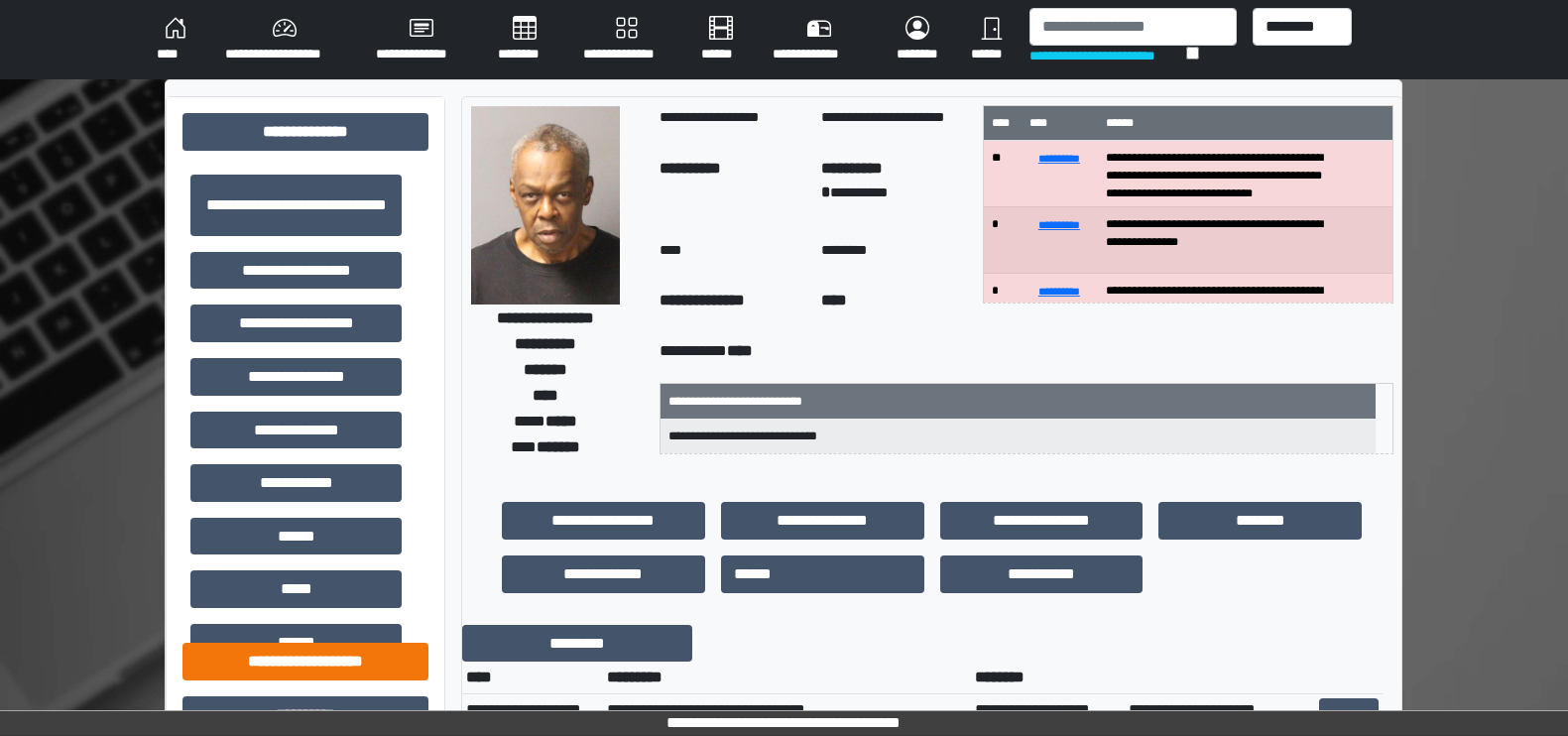 scroll, scrollTop: 0, scrollLeft: 0, axis: both 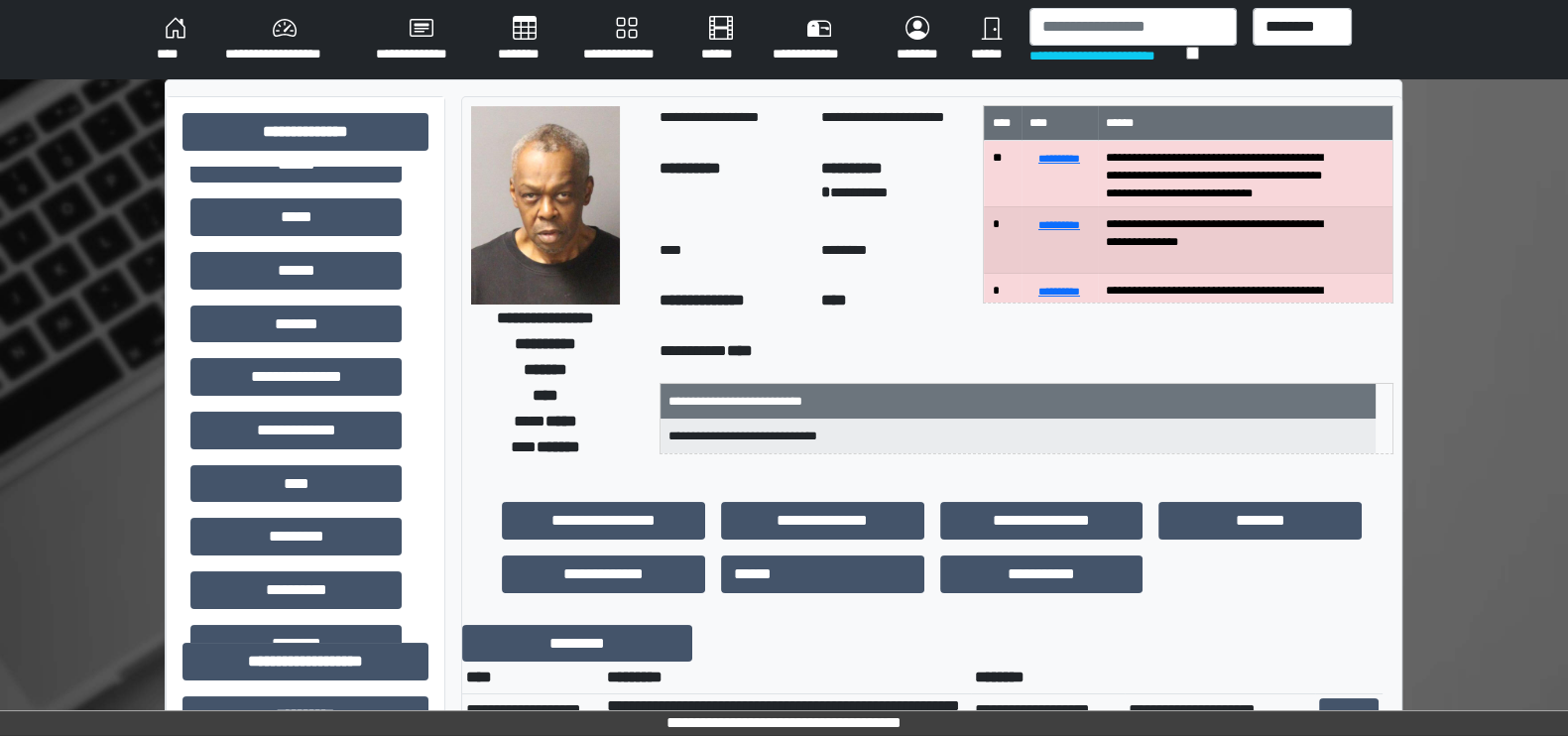 click on "****" at bounding box center [175, 40] 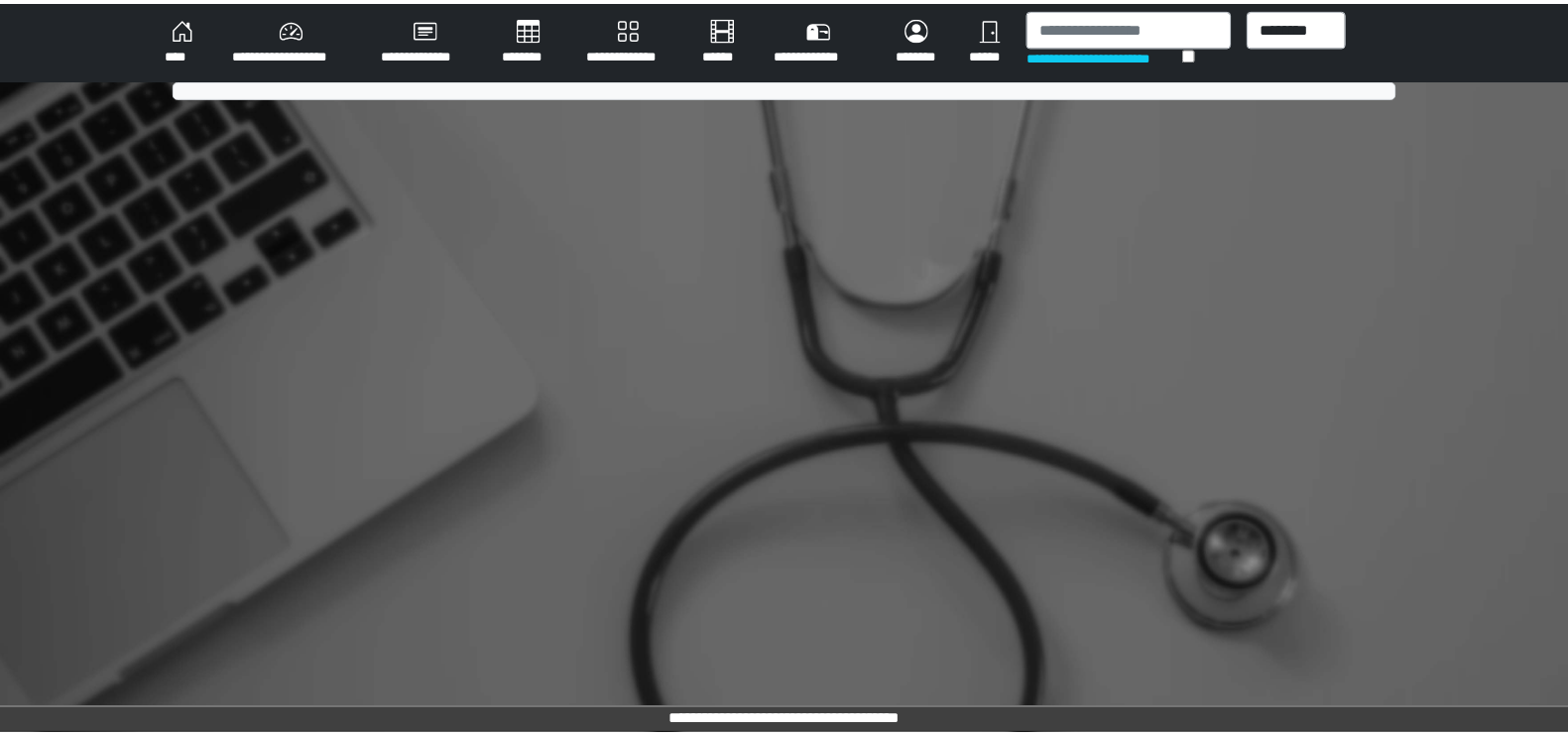 scroll, scrollTop: 0, scrollLeft: 0, axis: both 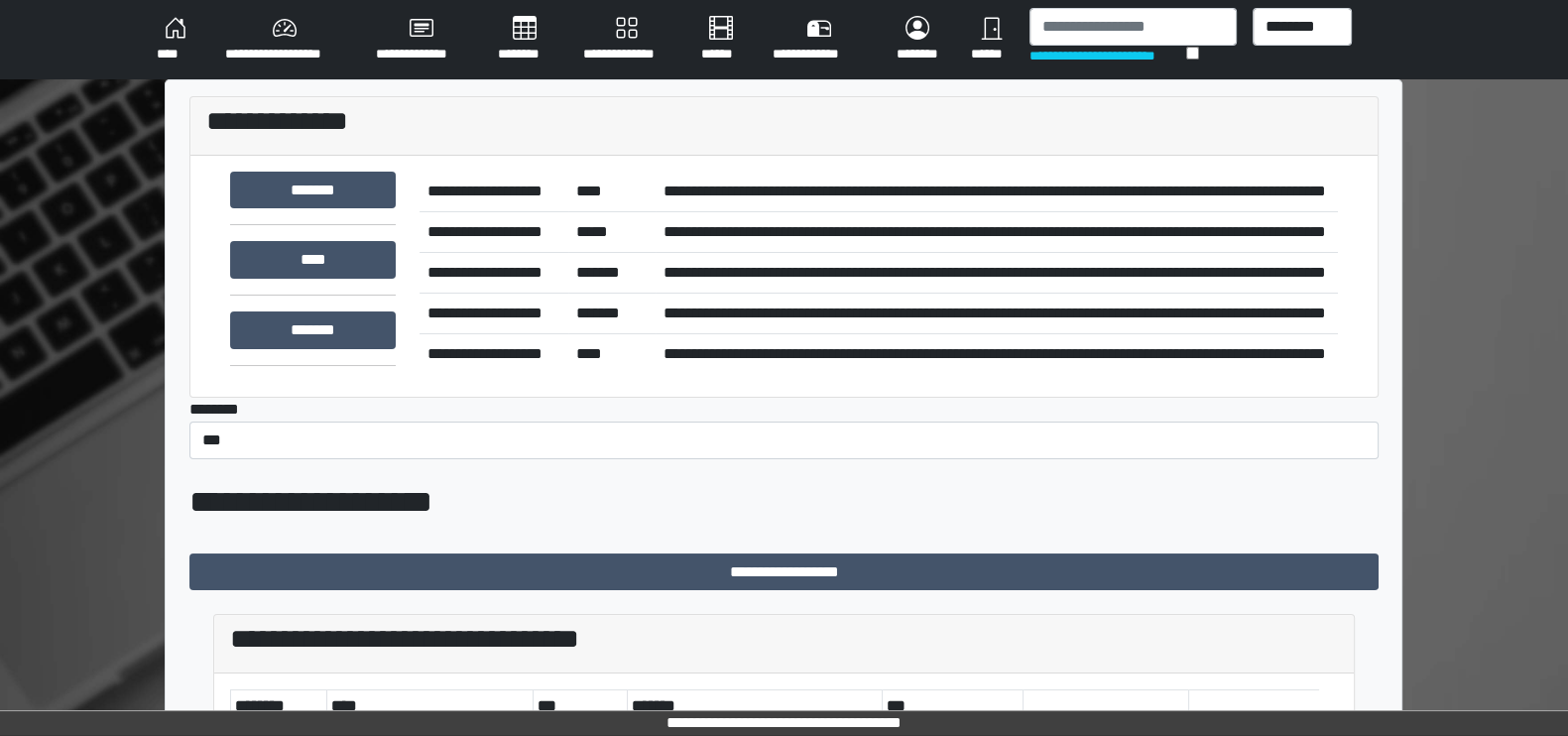 click on "********" at bounding box center [525, 40] 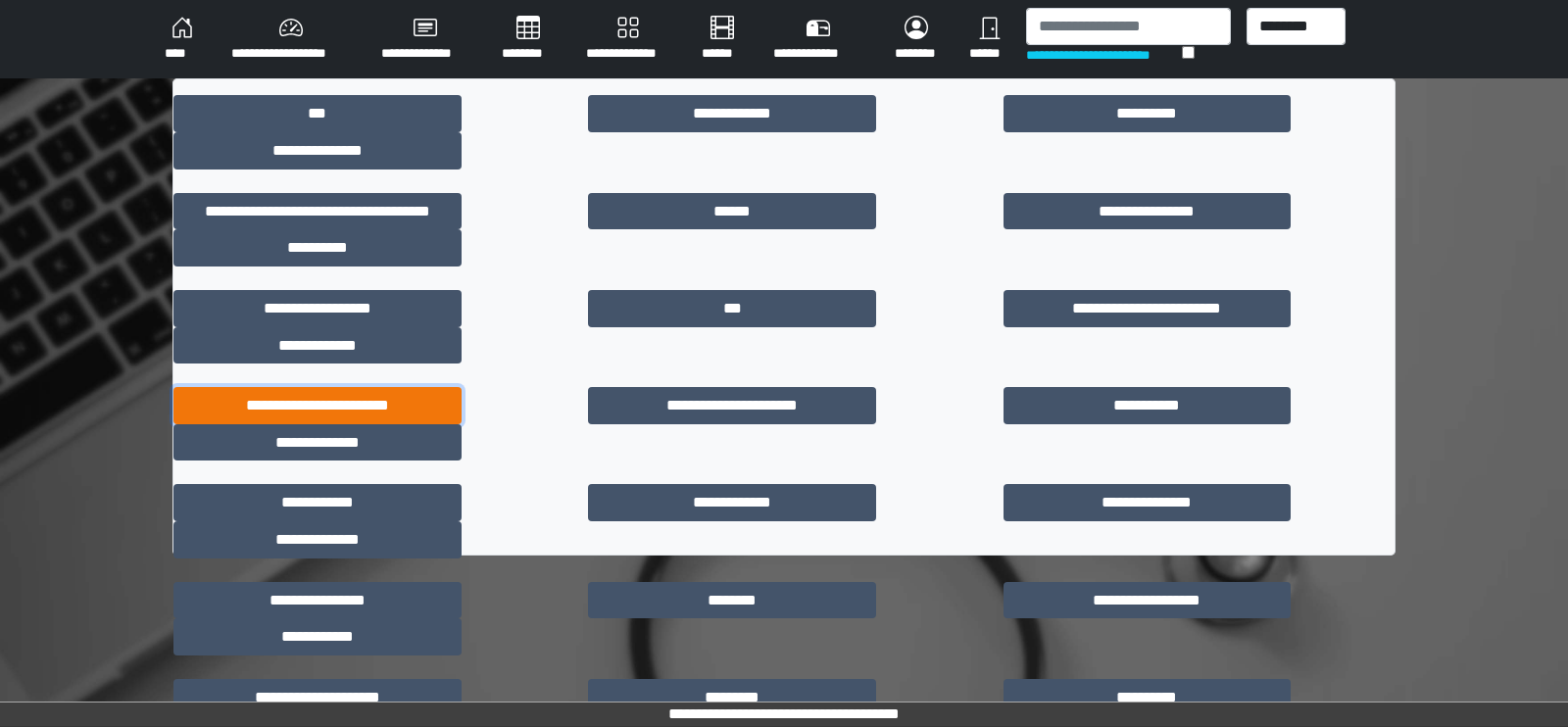 click on "**********" at bounding box center [318, 406] 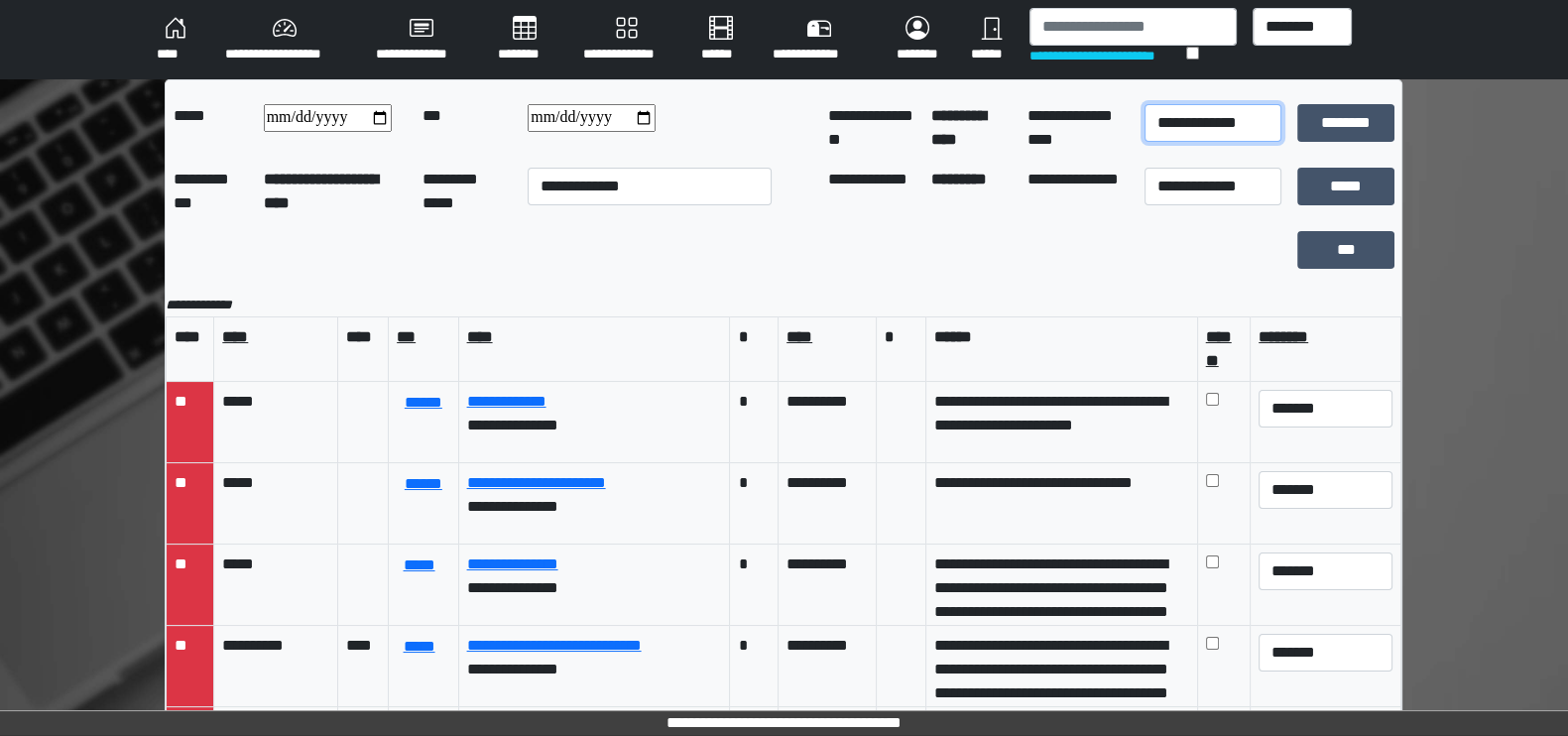 click on "**********" at bounding box center [1213, 123] 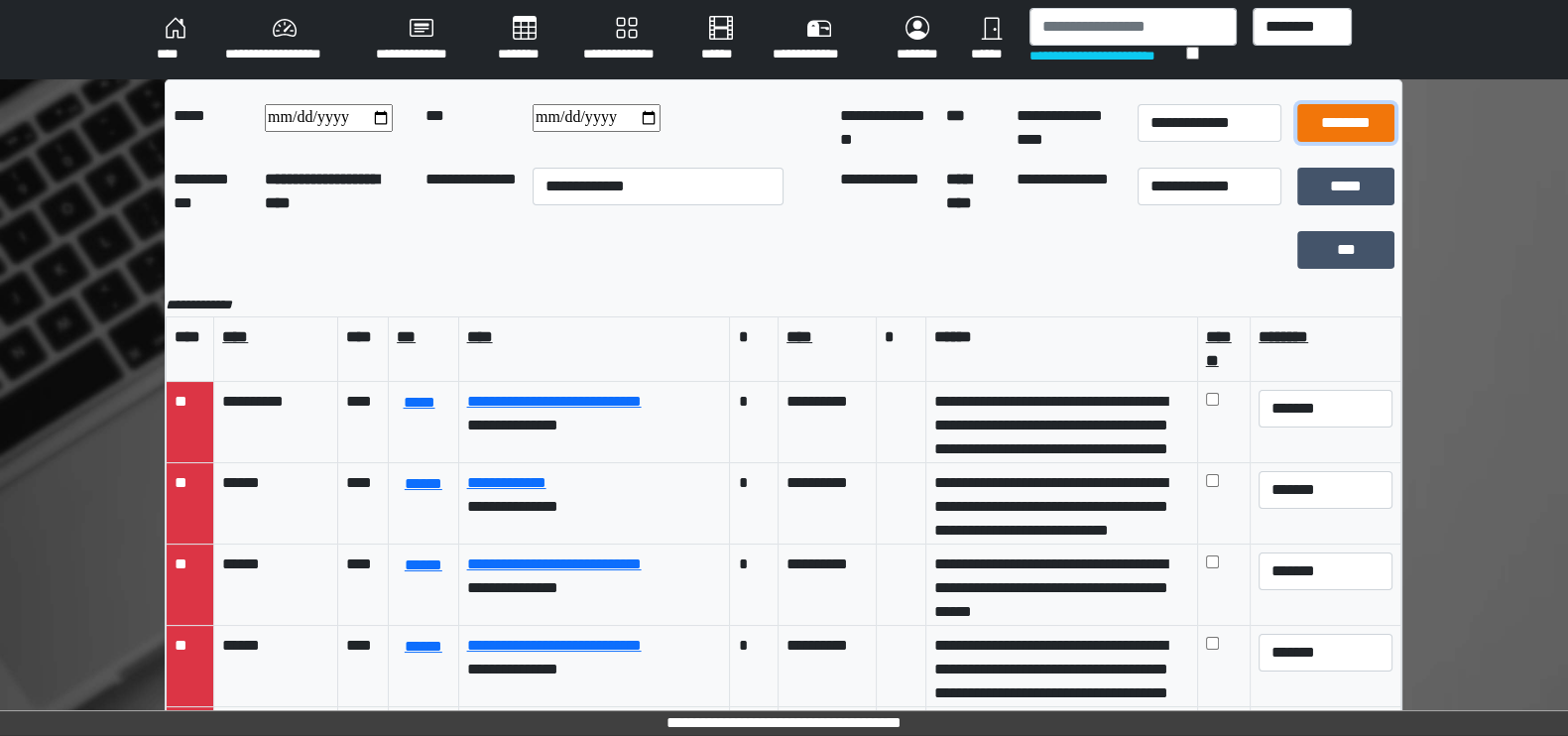 click on "********" at bounding box center (1346, 123) 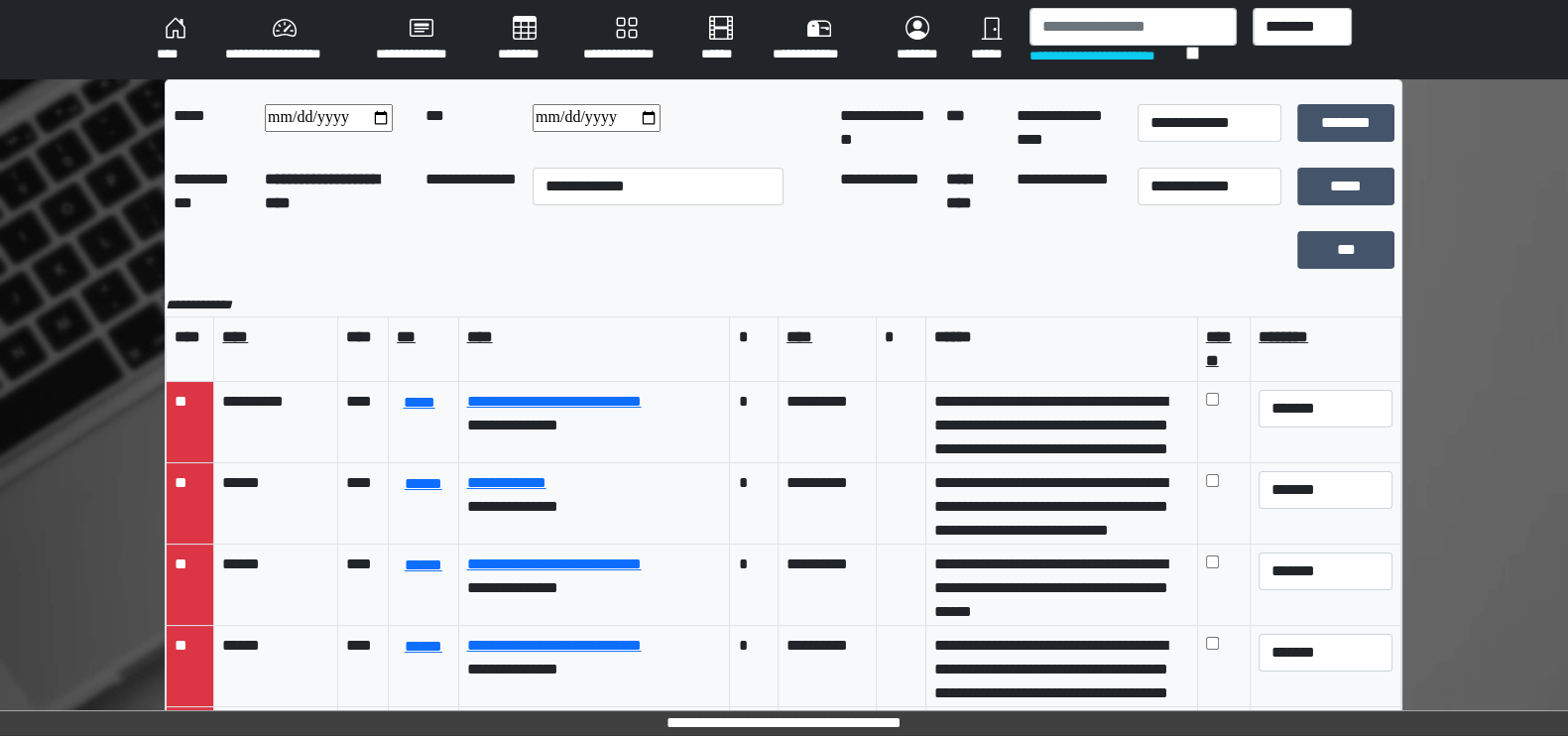 click on "**********" at bounding box center (1133, 40) 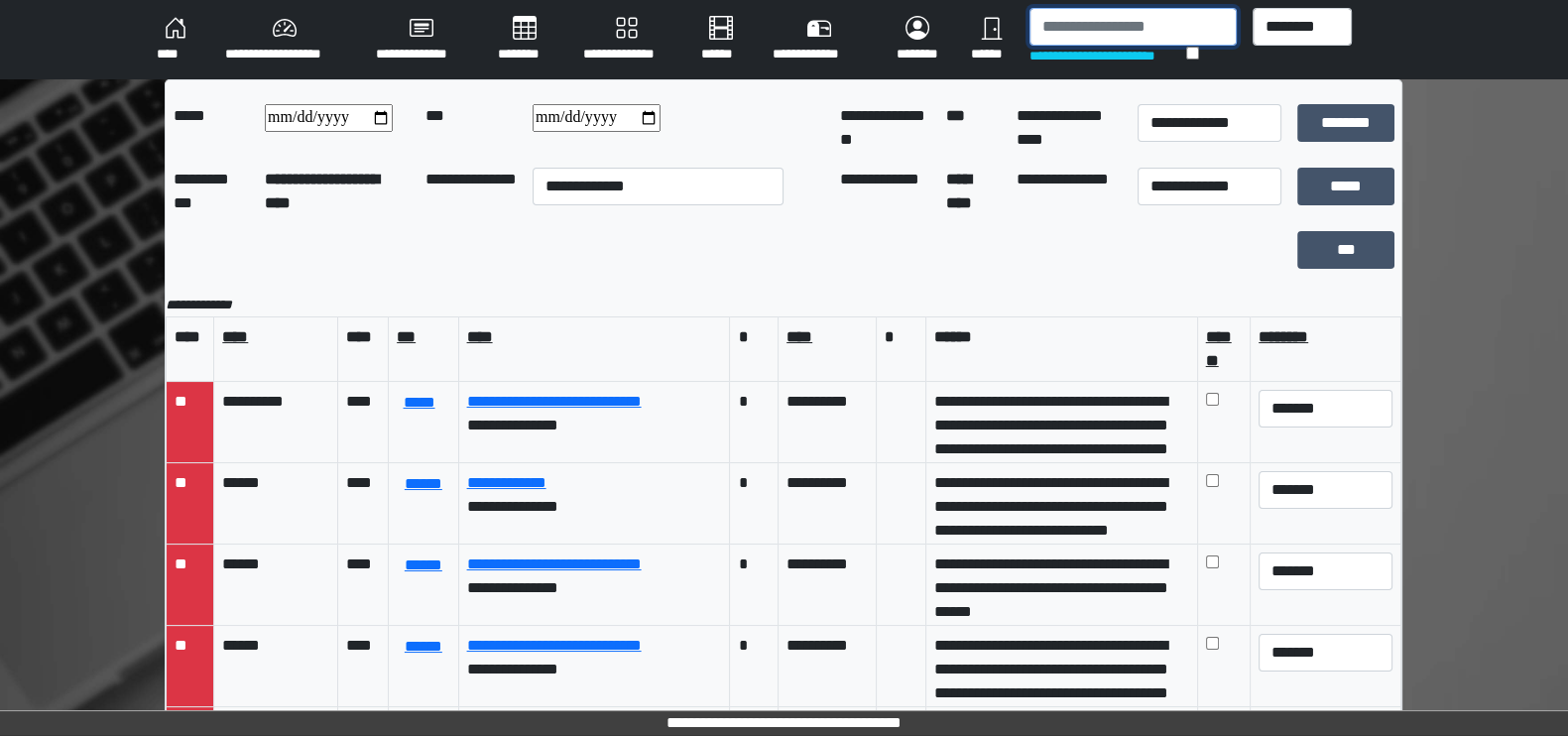 click at bounding box center (1133, 27) 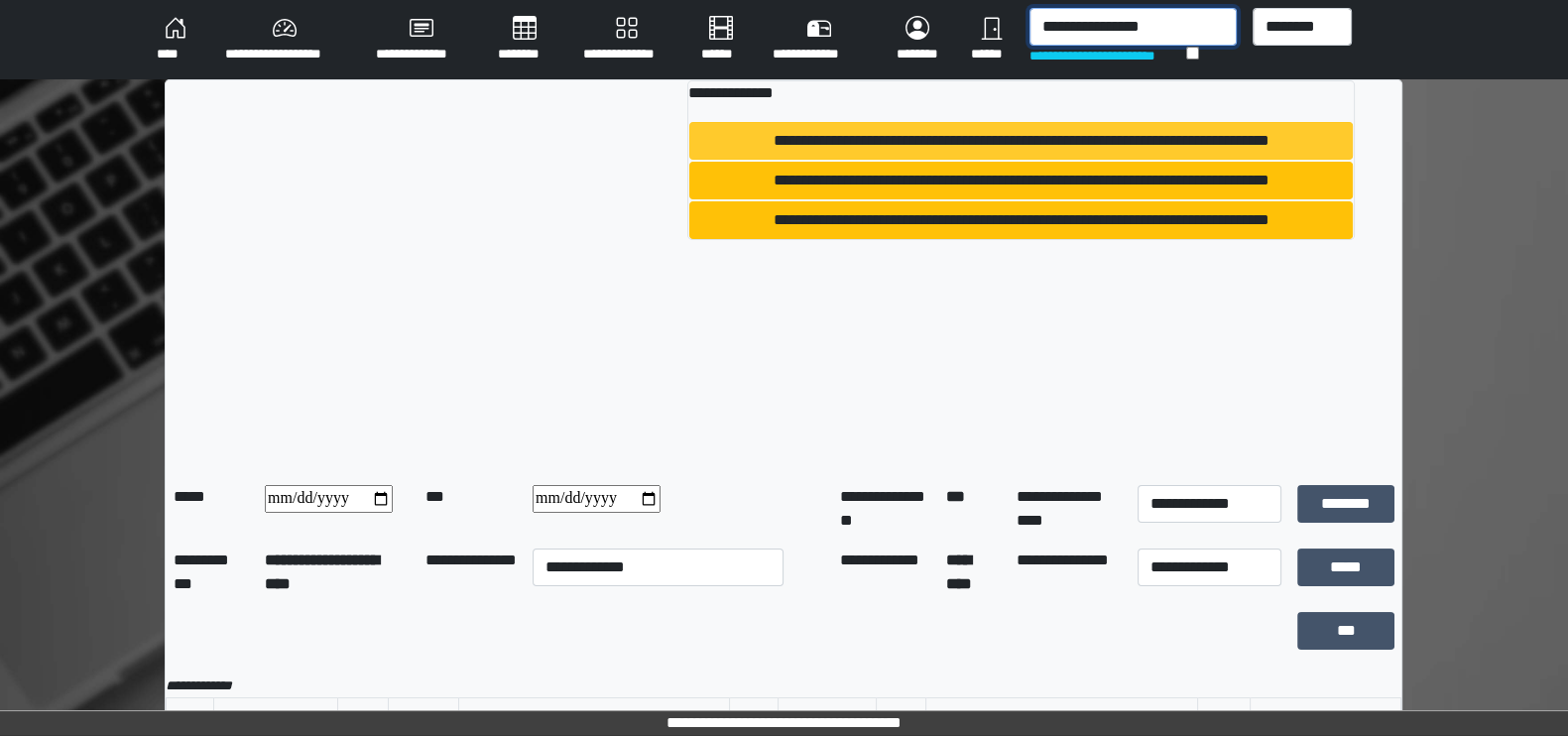 type on "**********" 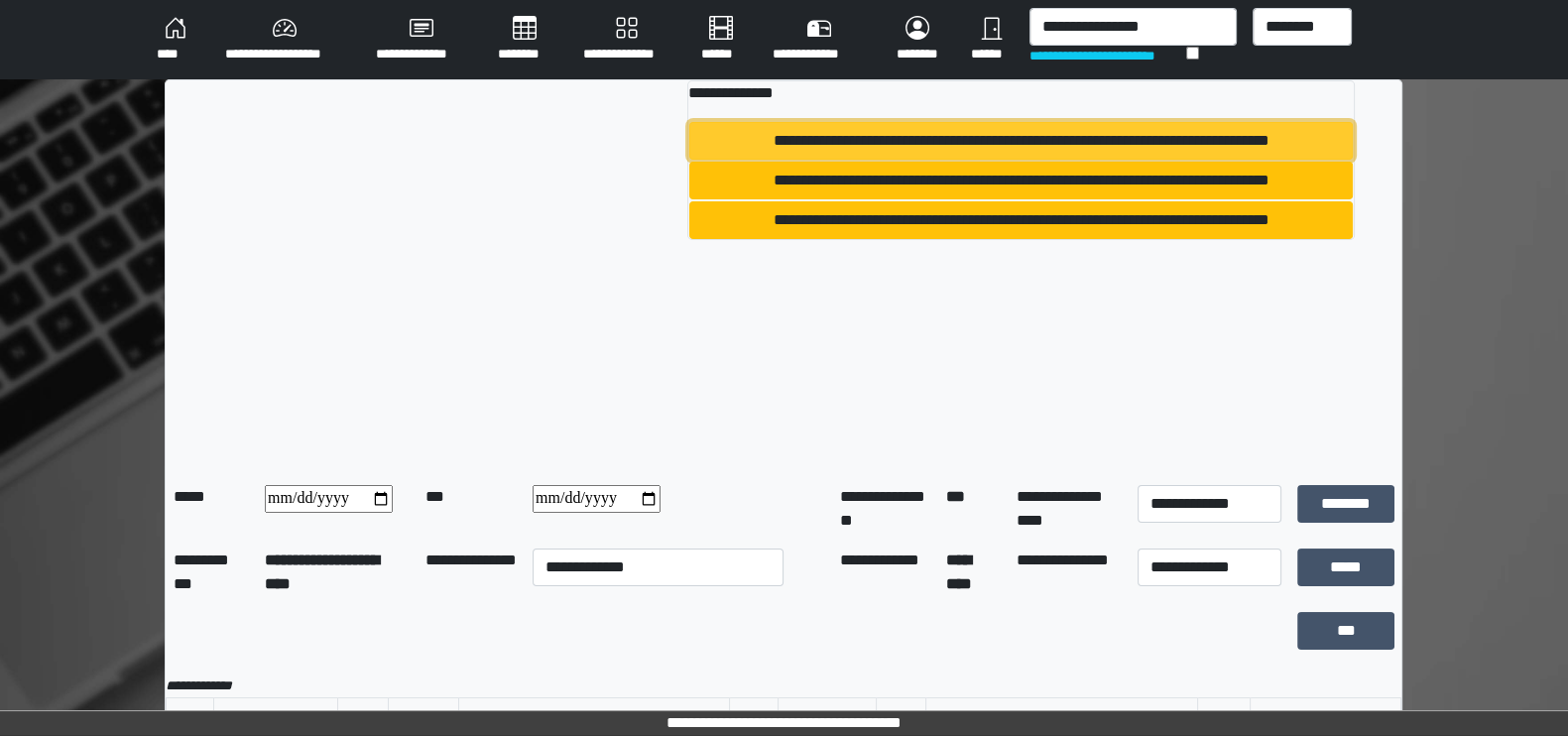click on "**********" at bounding box center [1021, 141] 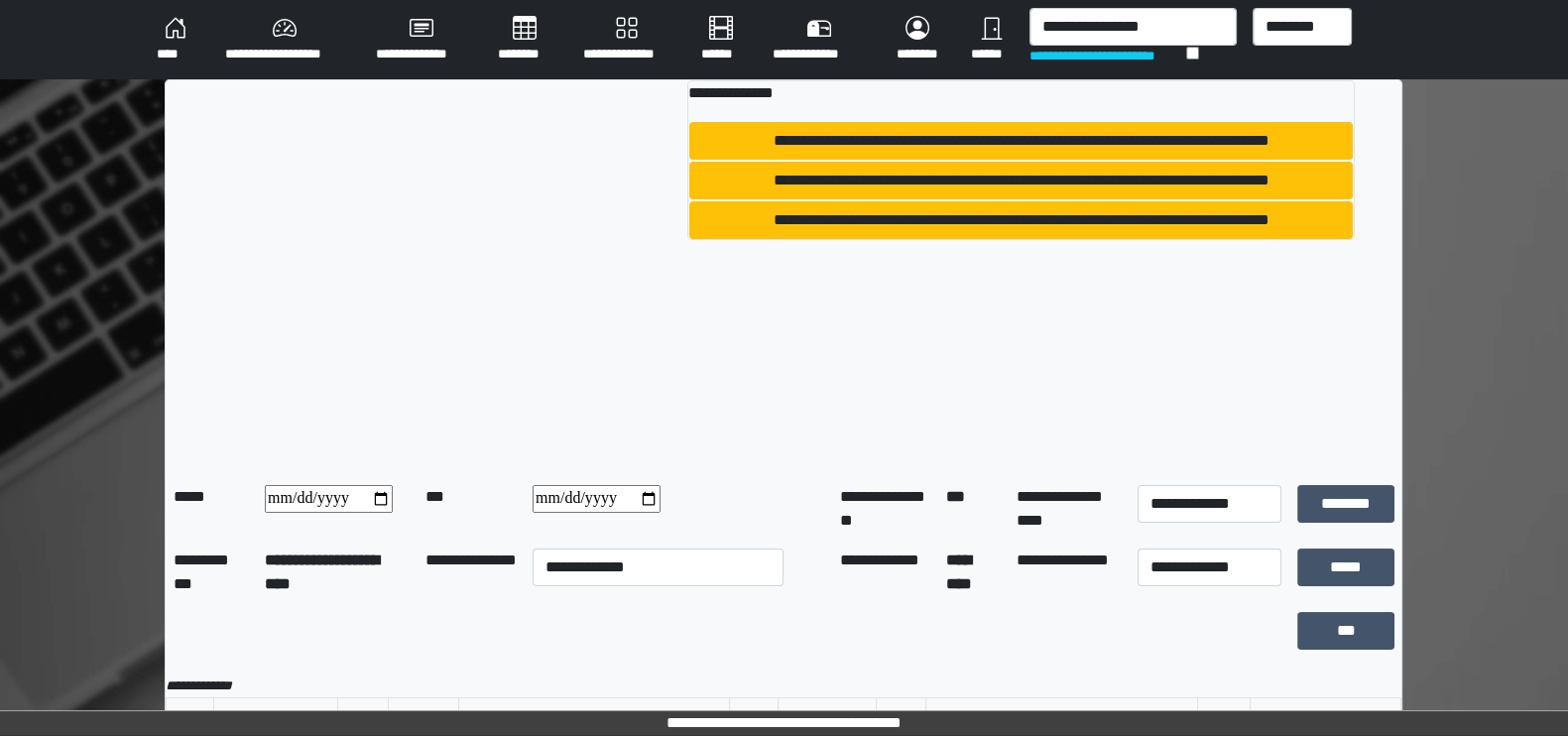 type 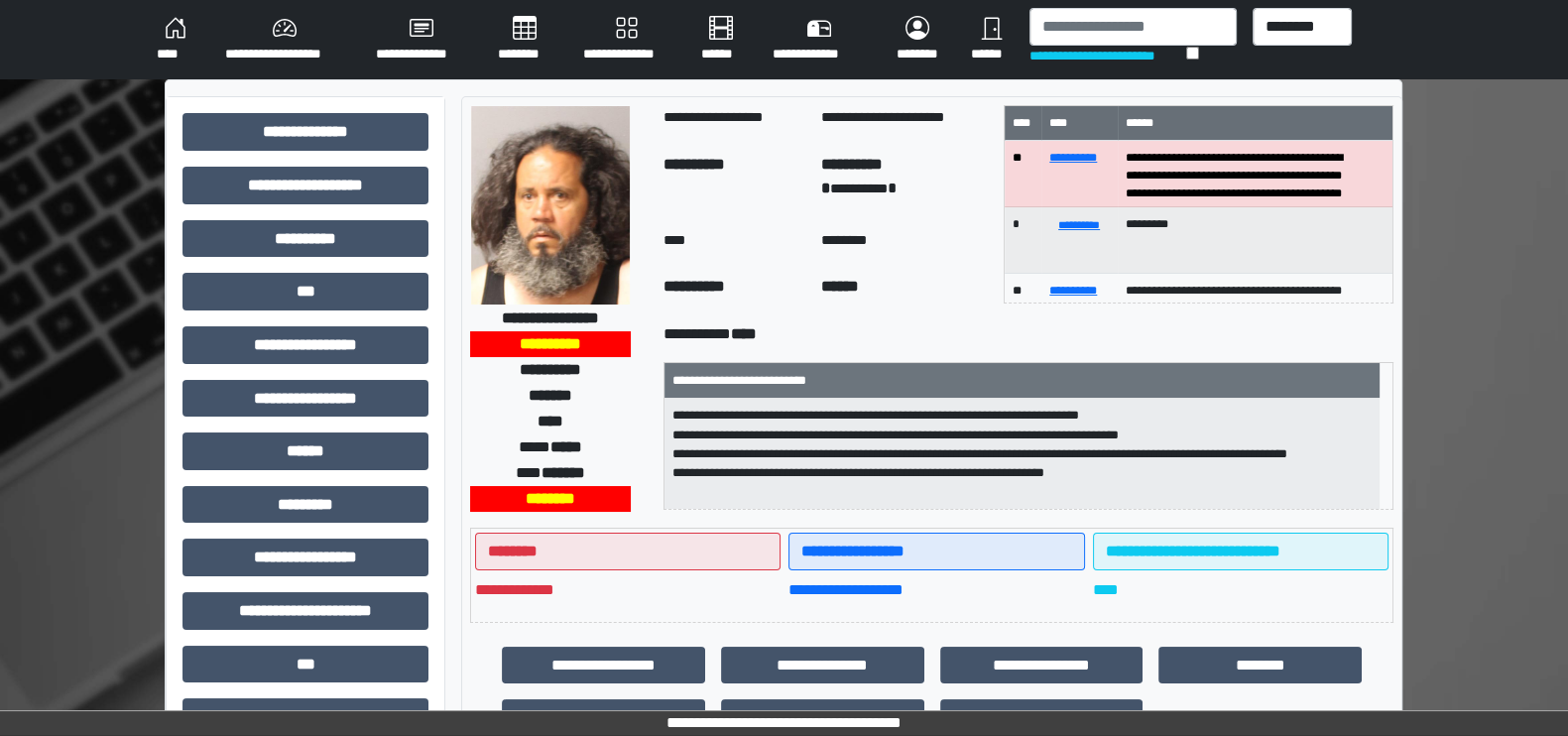 scroll, scrollTop: 421, scrollLeft: 0, axis: vertical 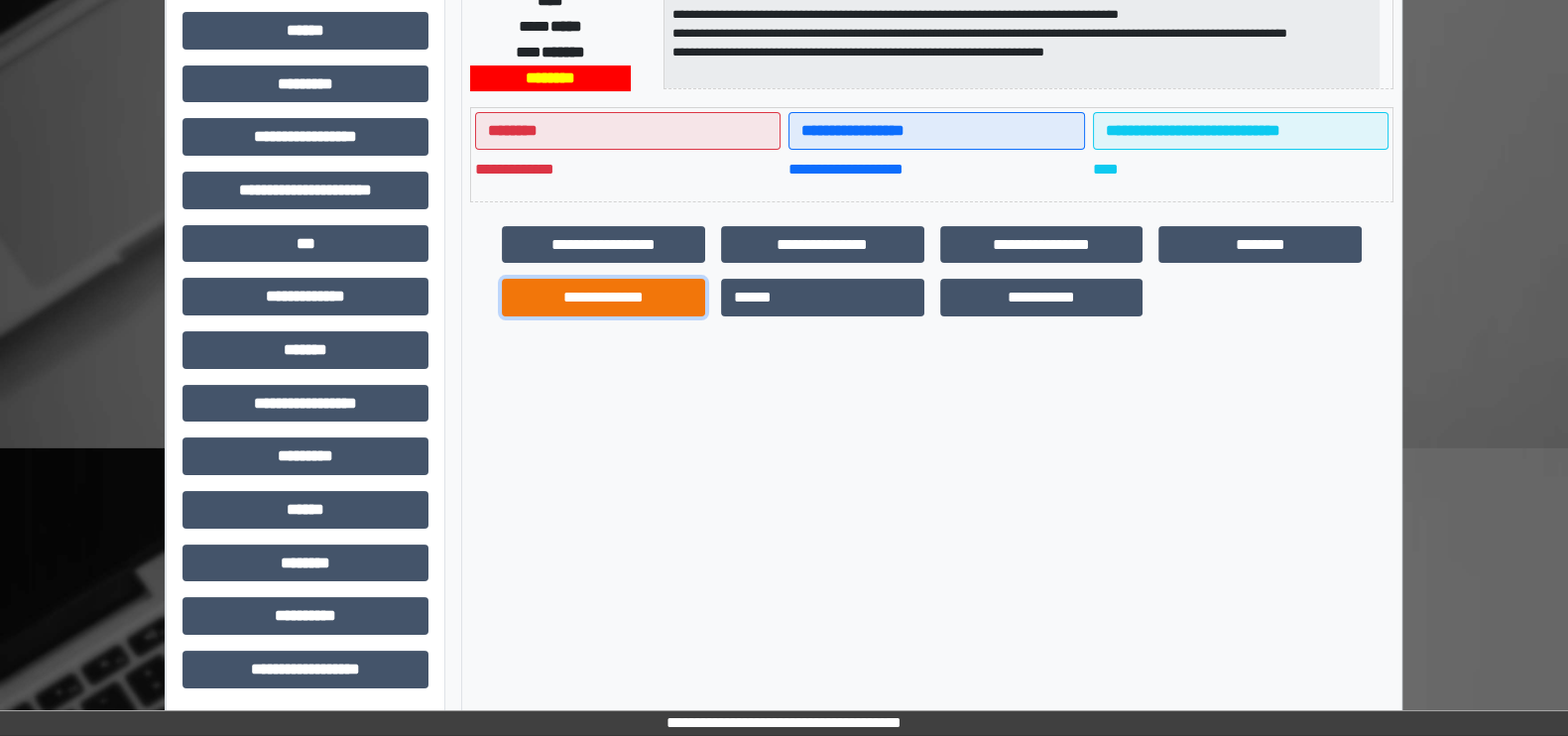click on "**********" at bounding box center [603, 298] 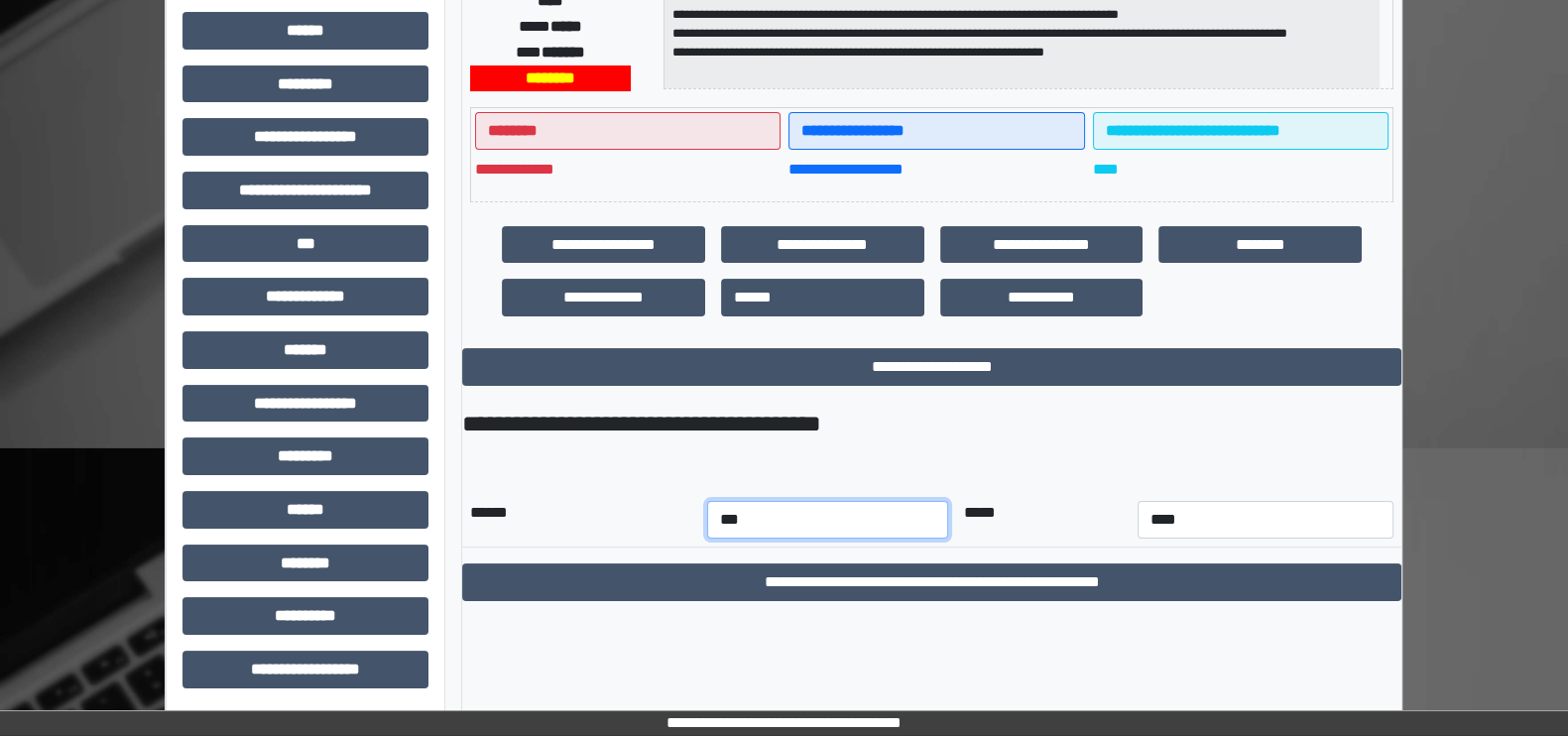 click on "***
***
***
***
***
***
***
***
***
***
***
***" at bounding box center (827, 520) 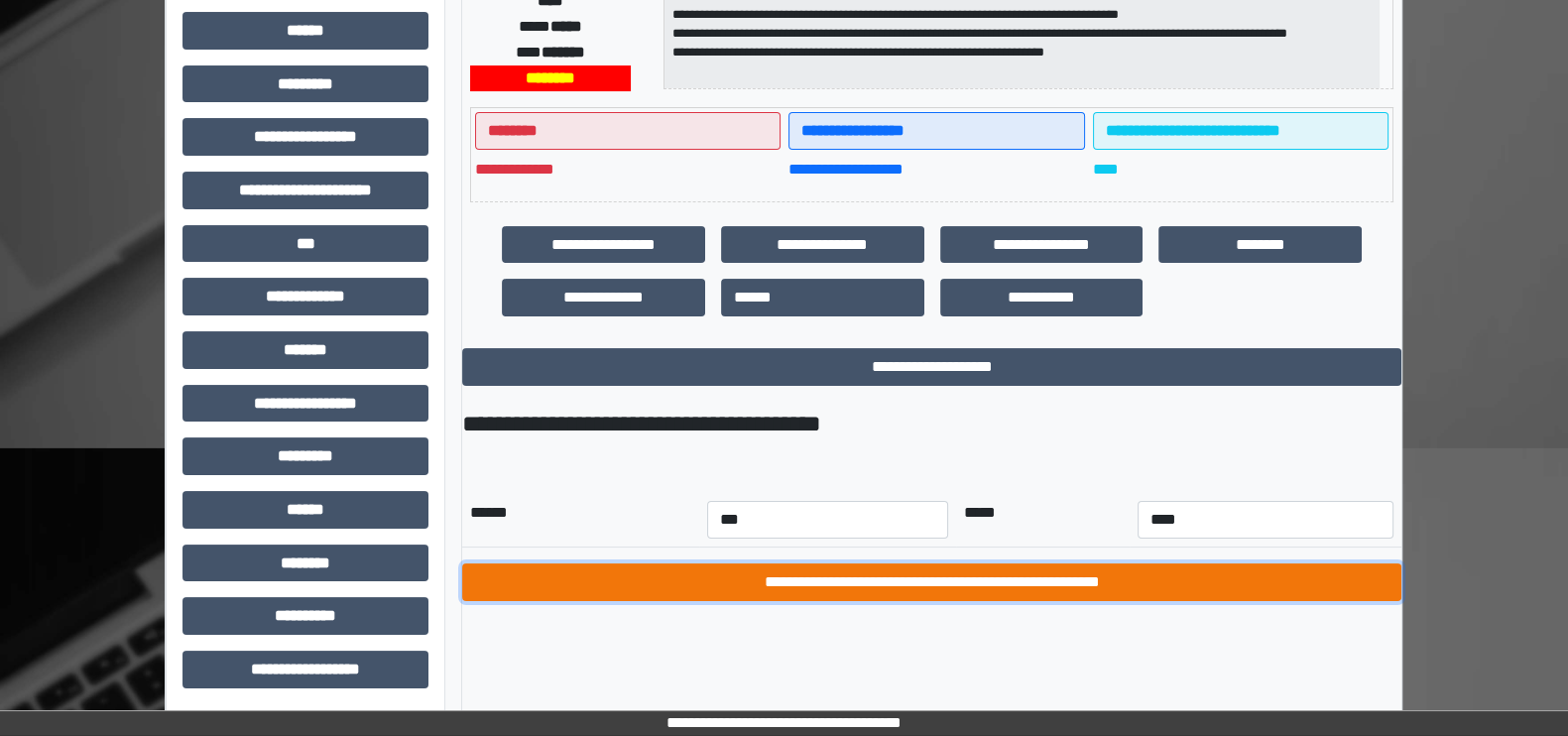click on "**********" at bounding box center [931, 582] 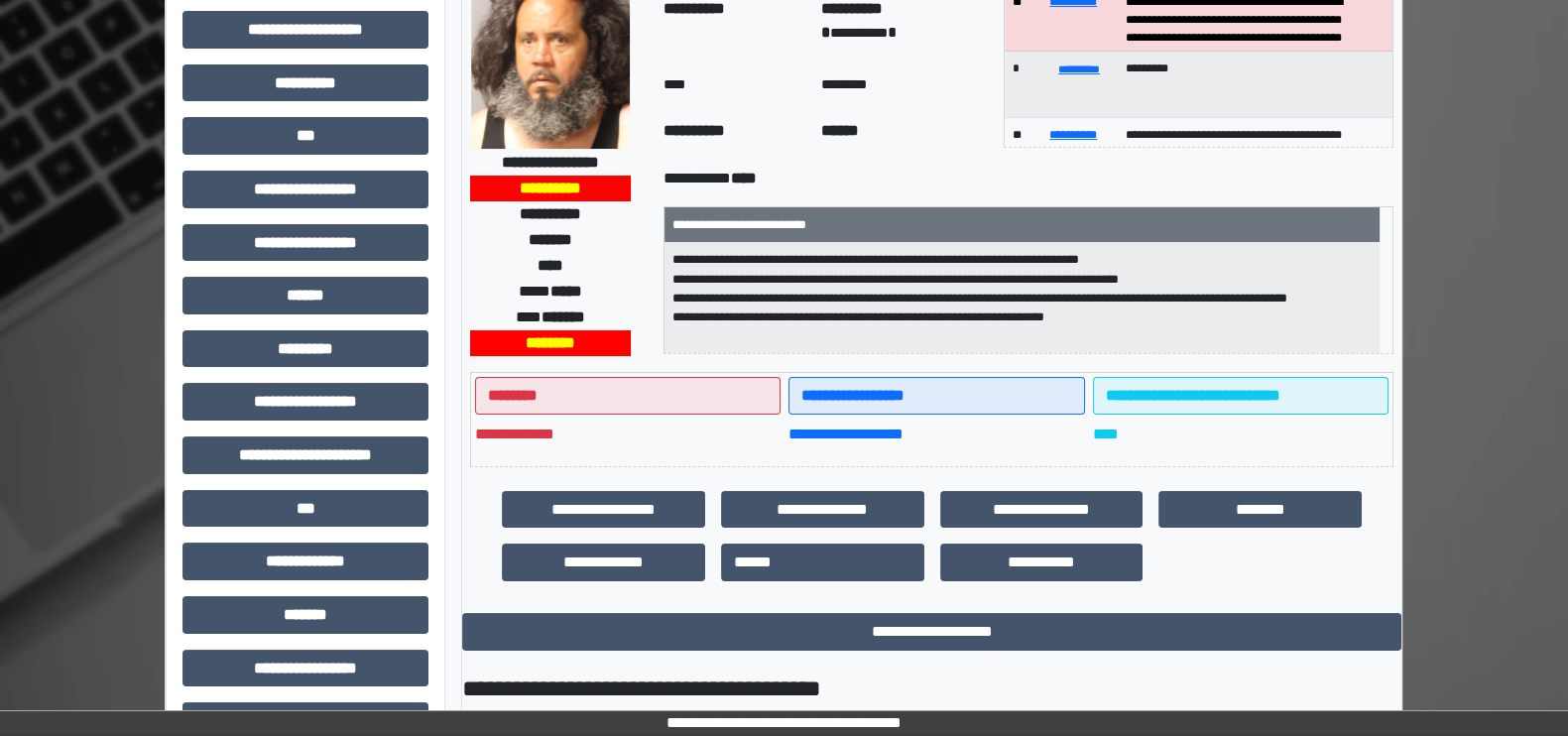 scroll, scrollTop: 0, scrollLeft: 0, axis: both 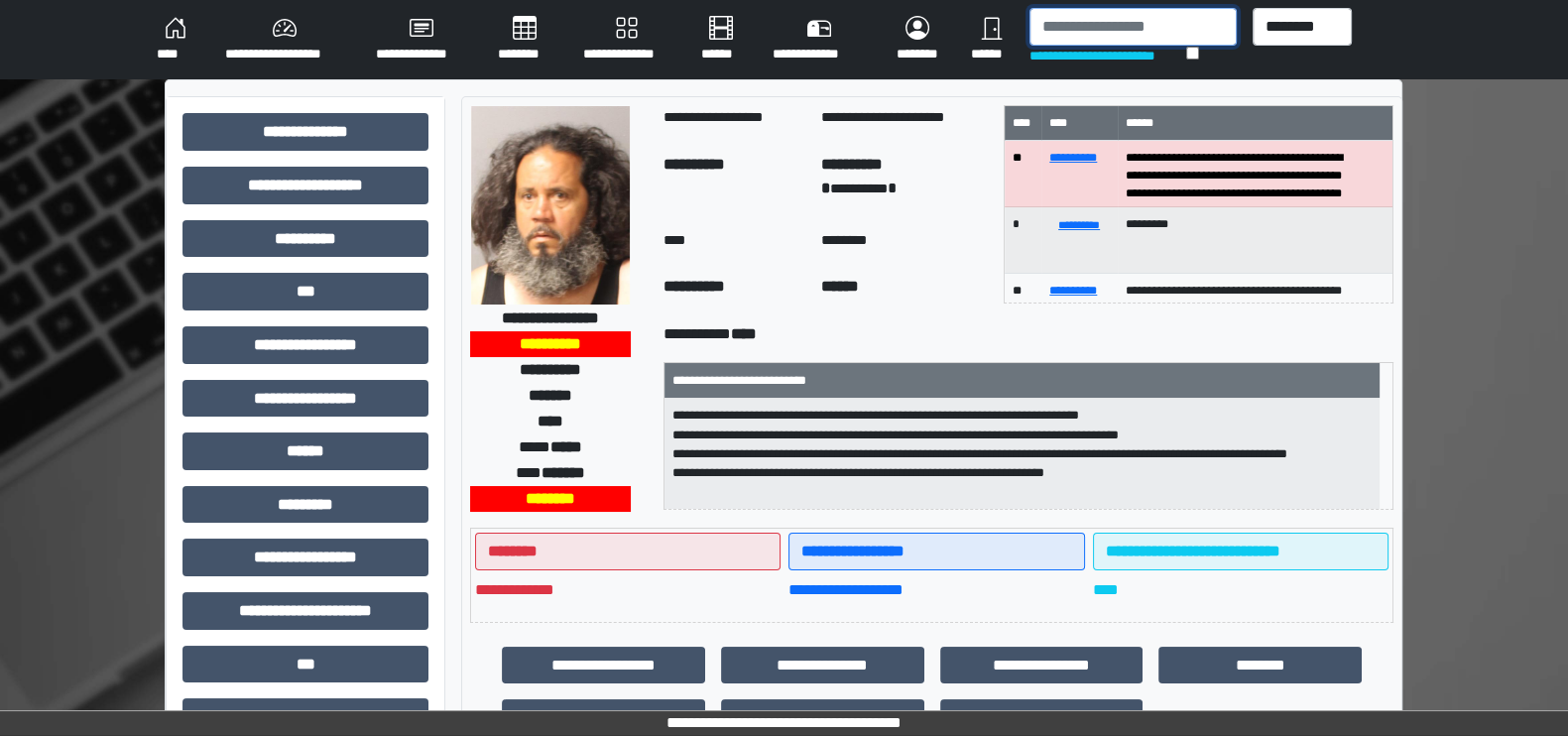 click at bounding box center [1133, 27] 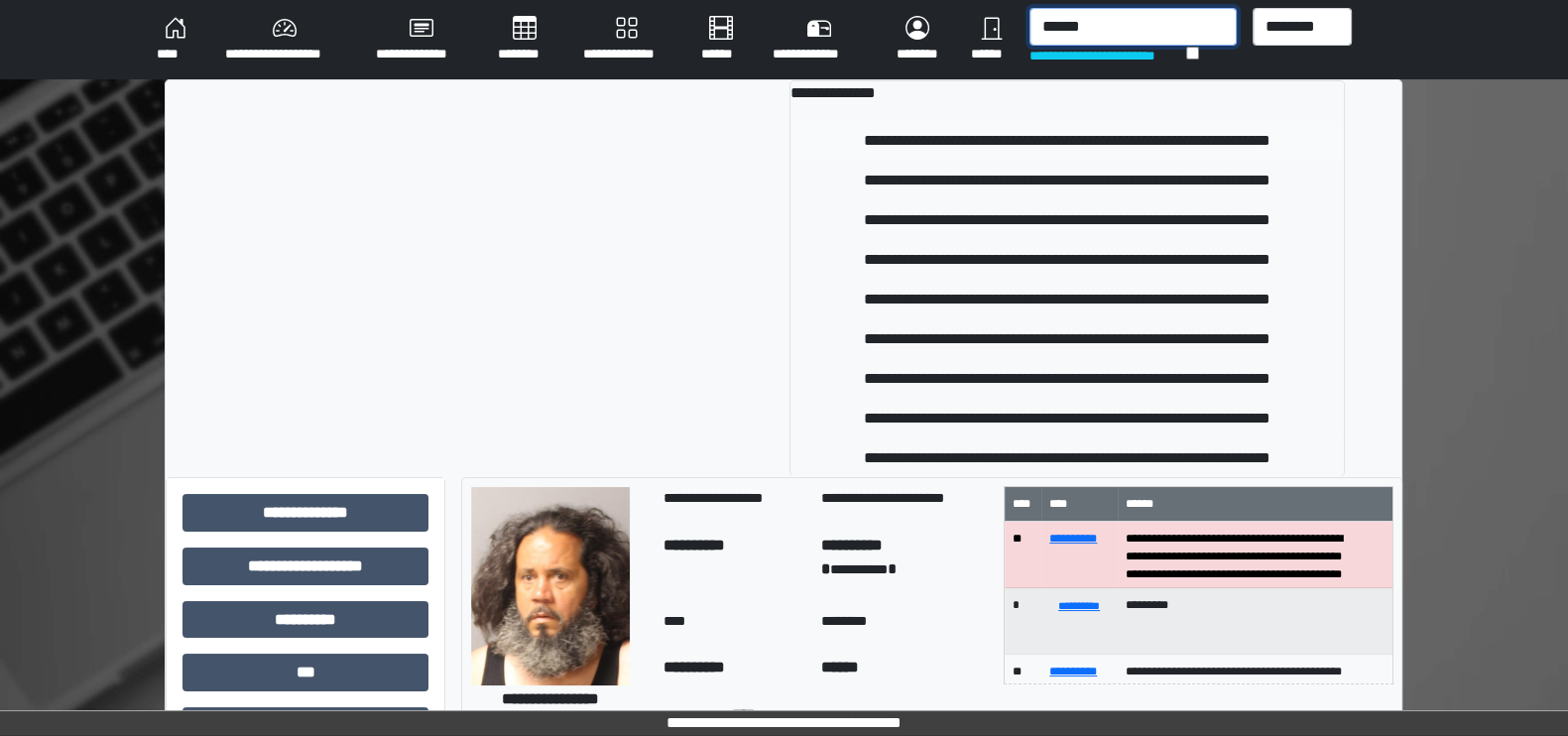 type on "******" 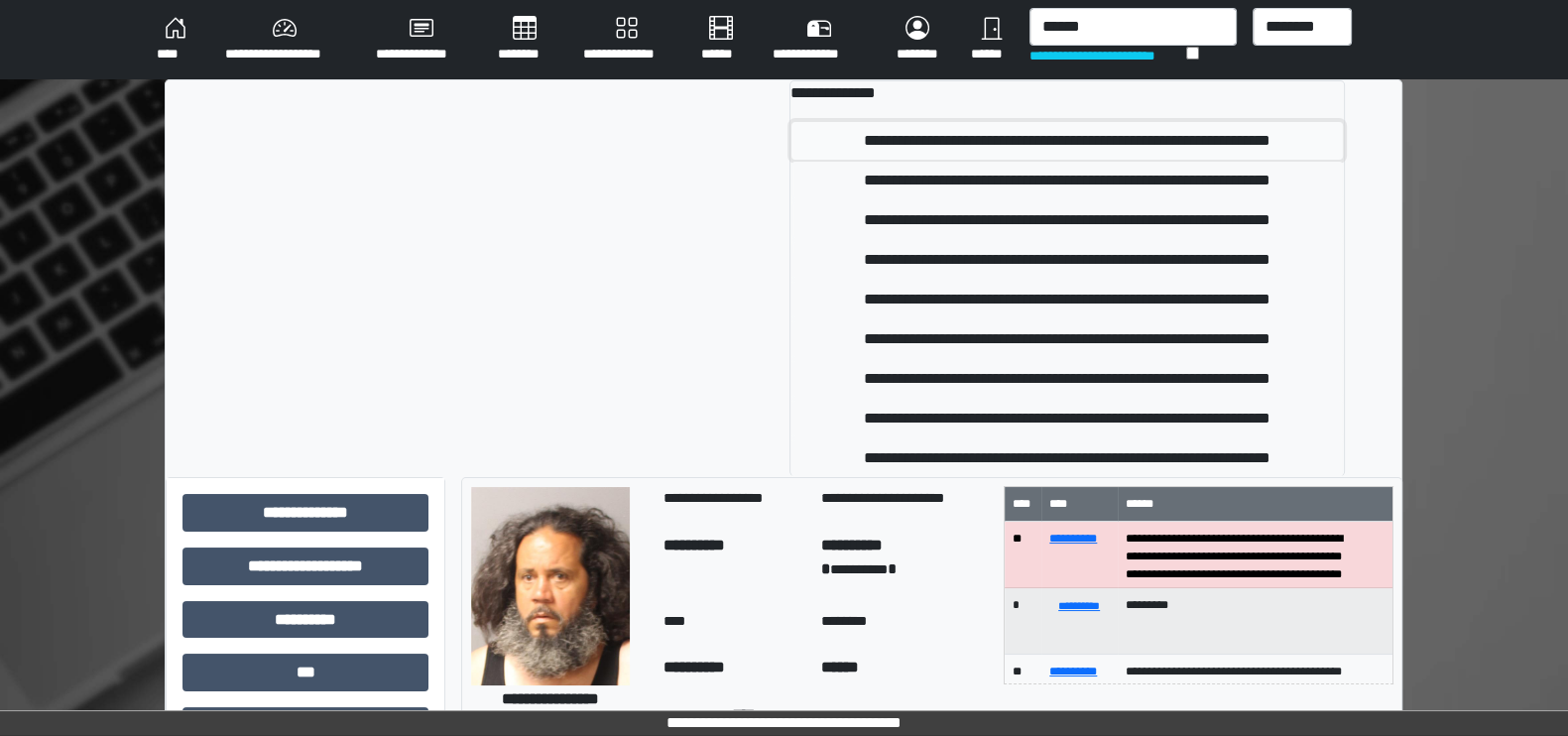 click on "**********" at bounding box center (1067, 141) 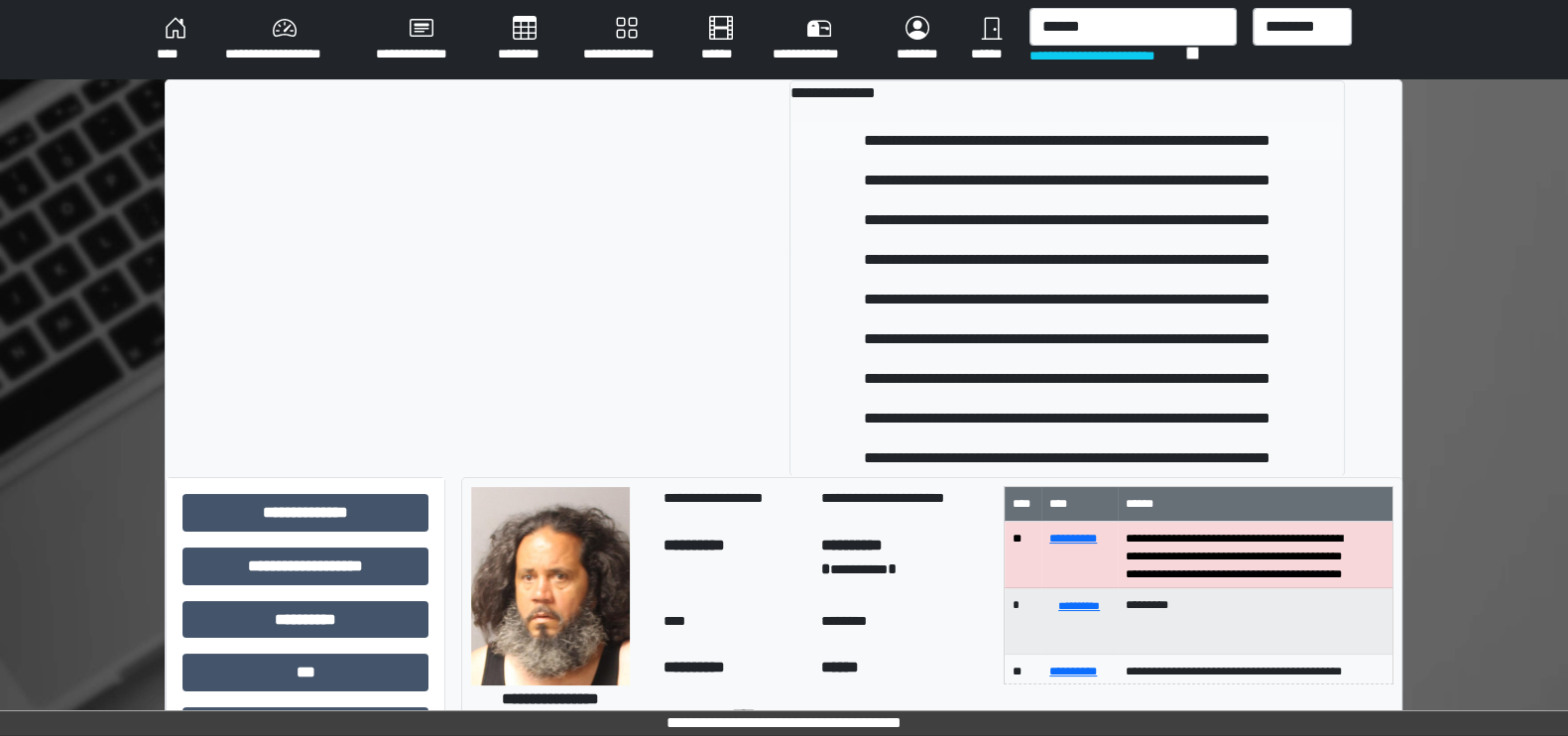 type 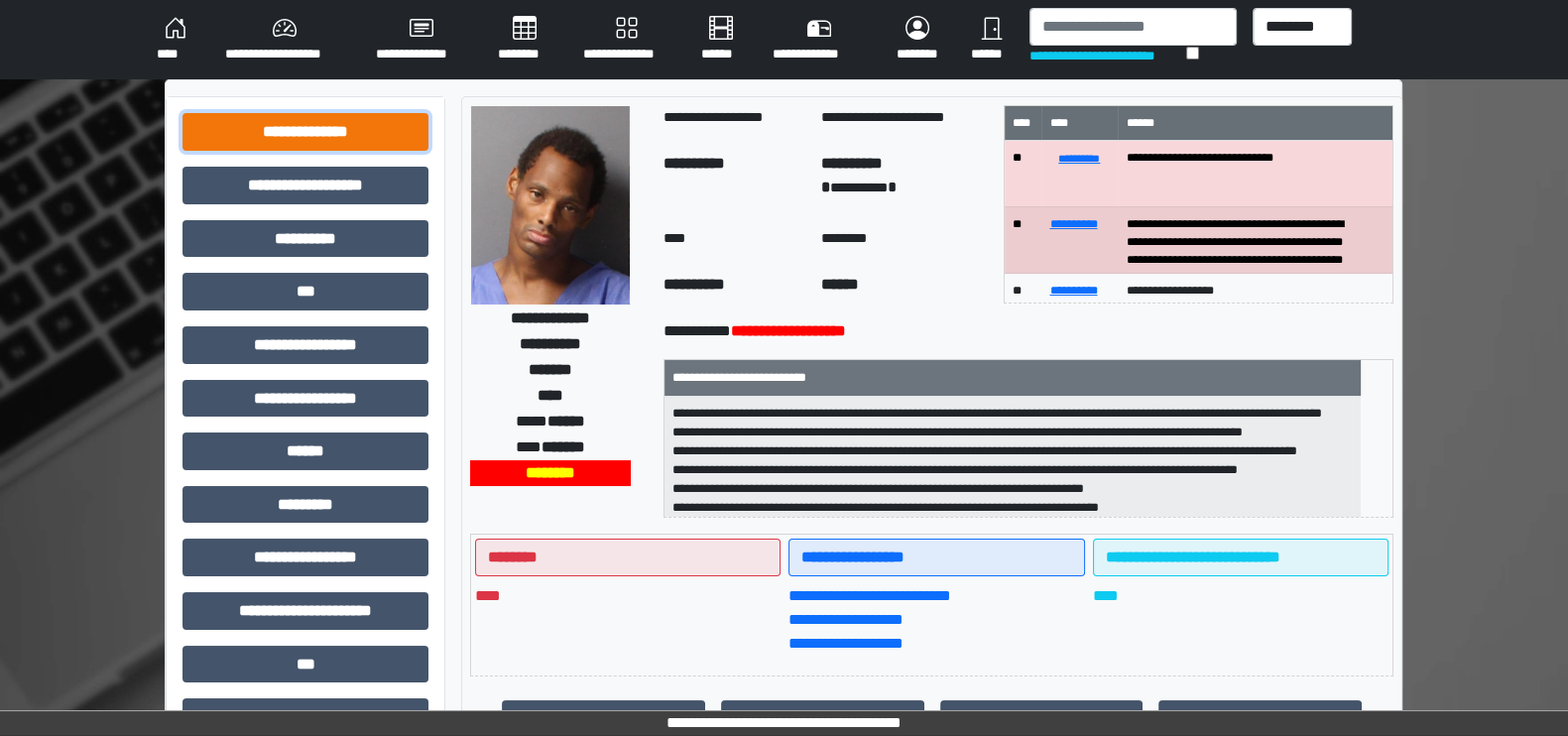 click on "**********" at bounding box center [305, 132] 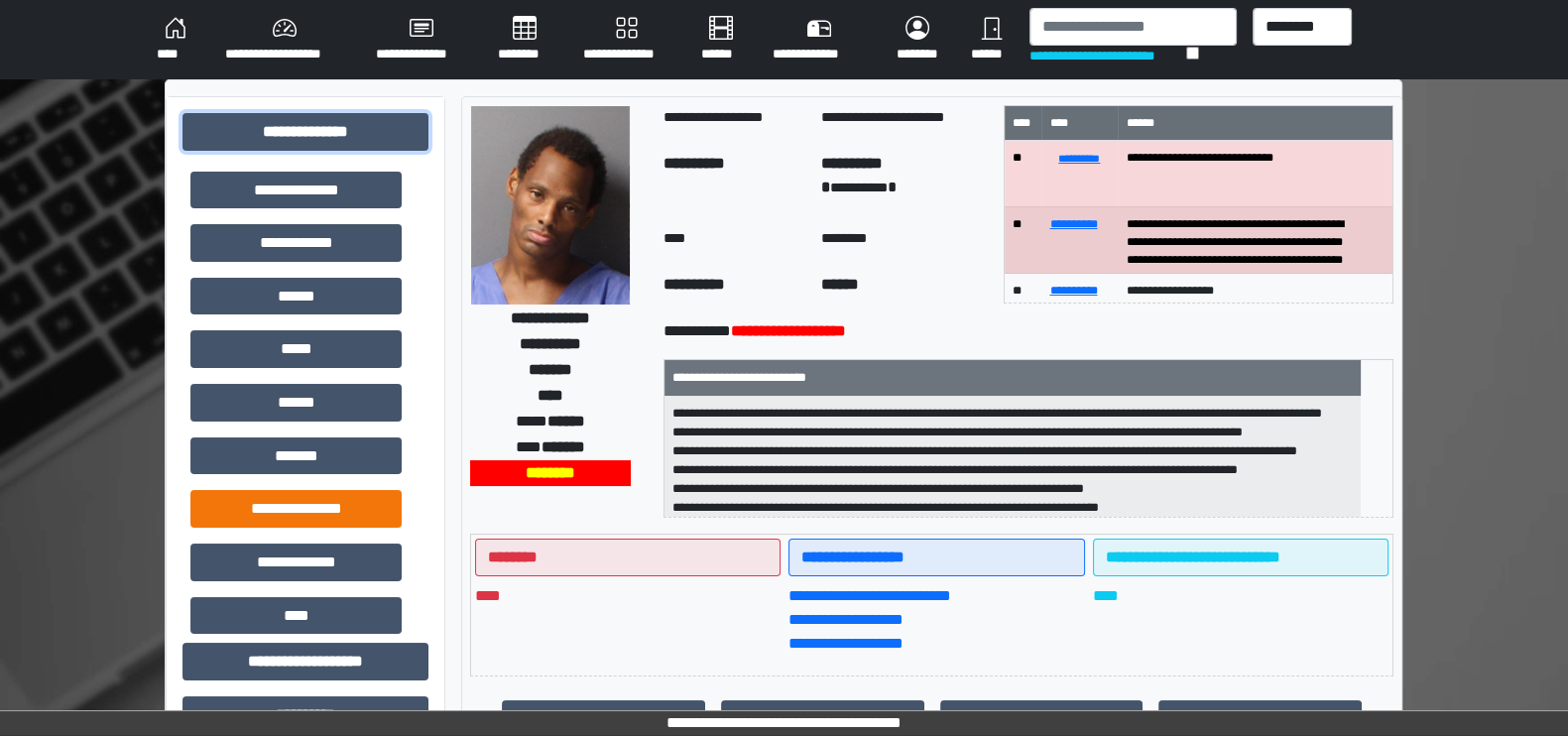 scroll, scrollTop: 247, scrollLeft: 0, axis: vertical 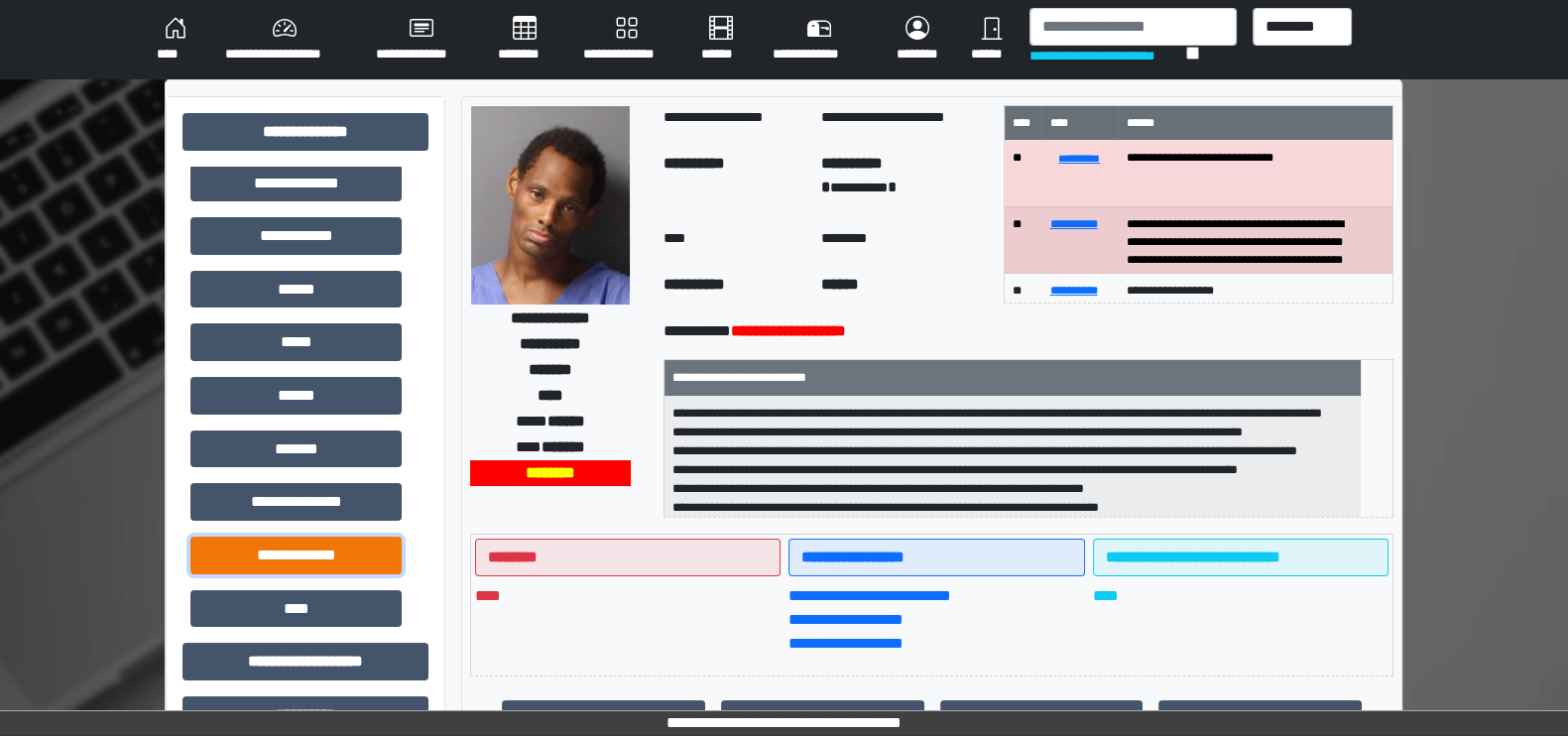 click on "**********" at bounding box center [296, 555] 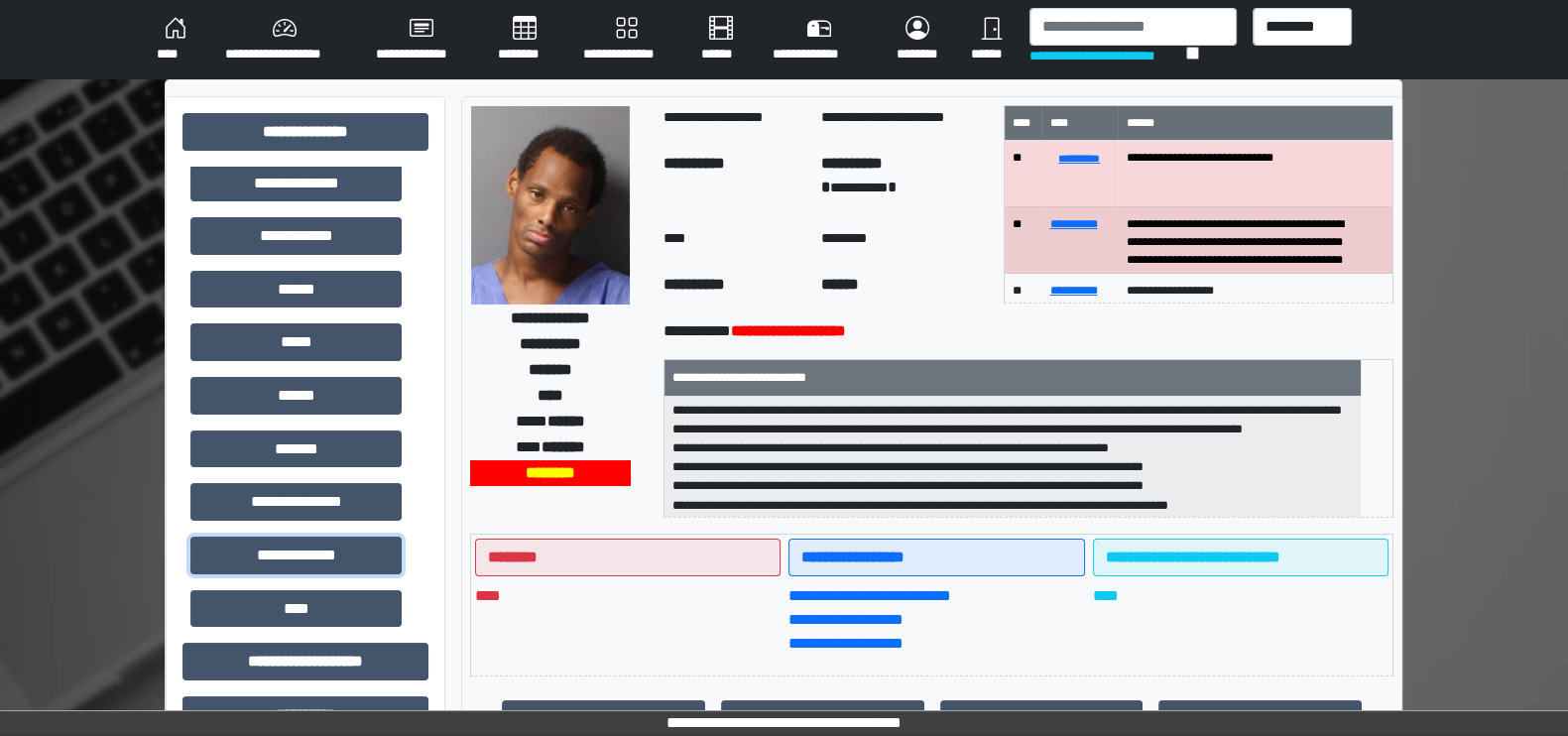 scroll, scrollTop: 233, scrollLeft: 0, axis: vertical 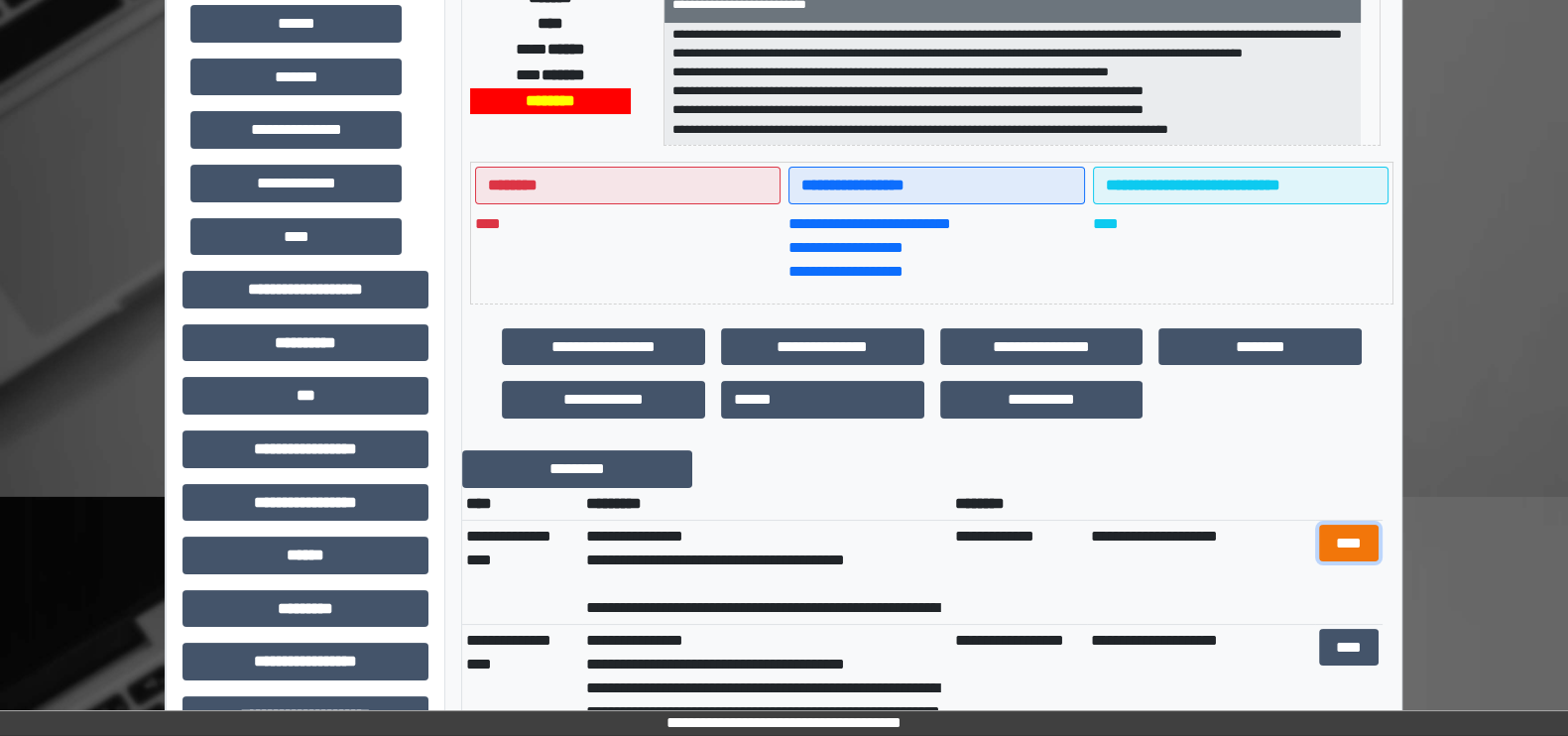 click on "****" at bounding box center (1348, 544) 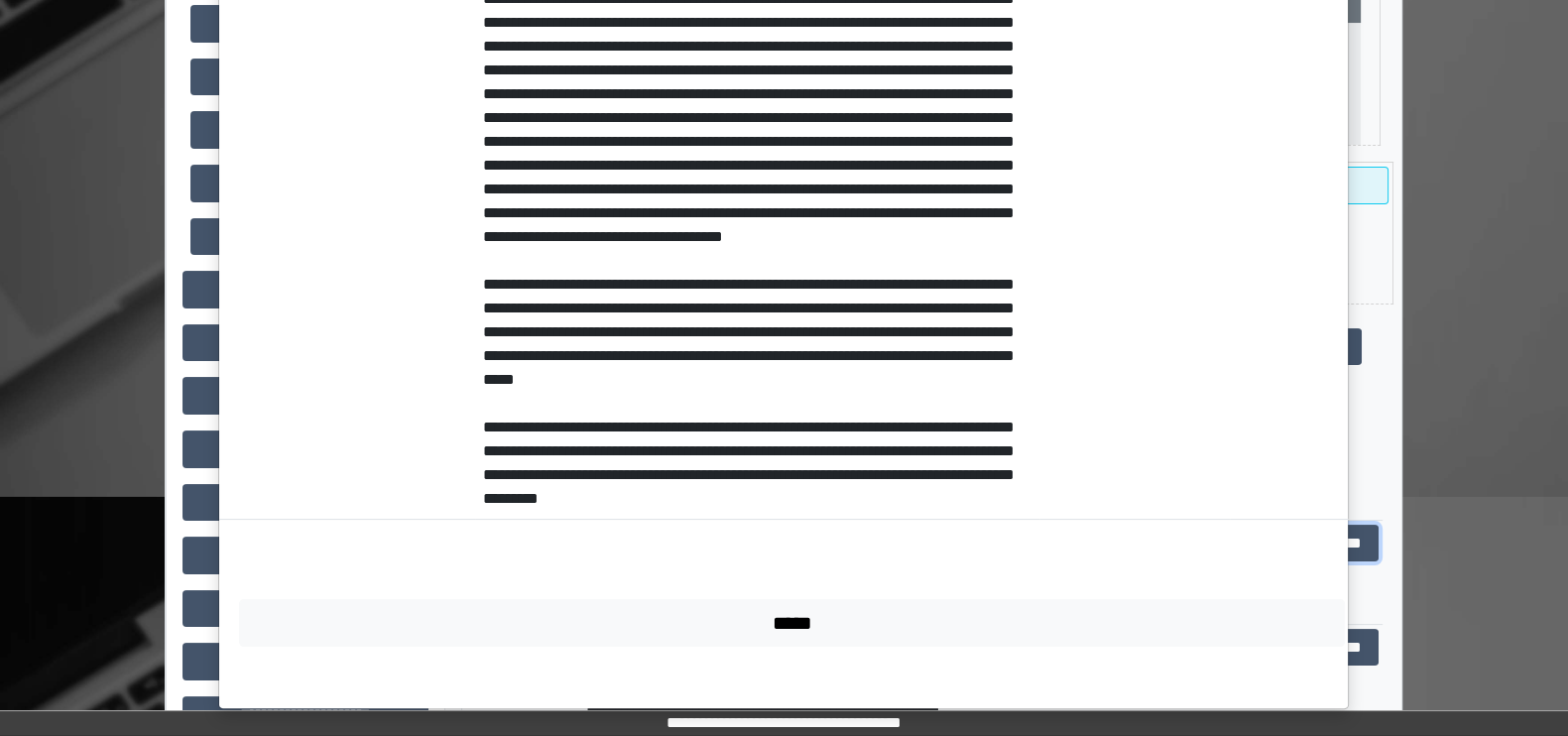 scroll, scrollTop: 0, scrollLeft: 0, axis: both 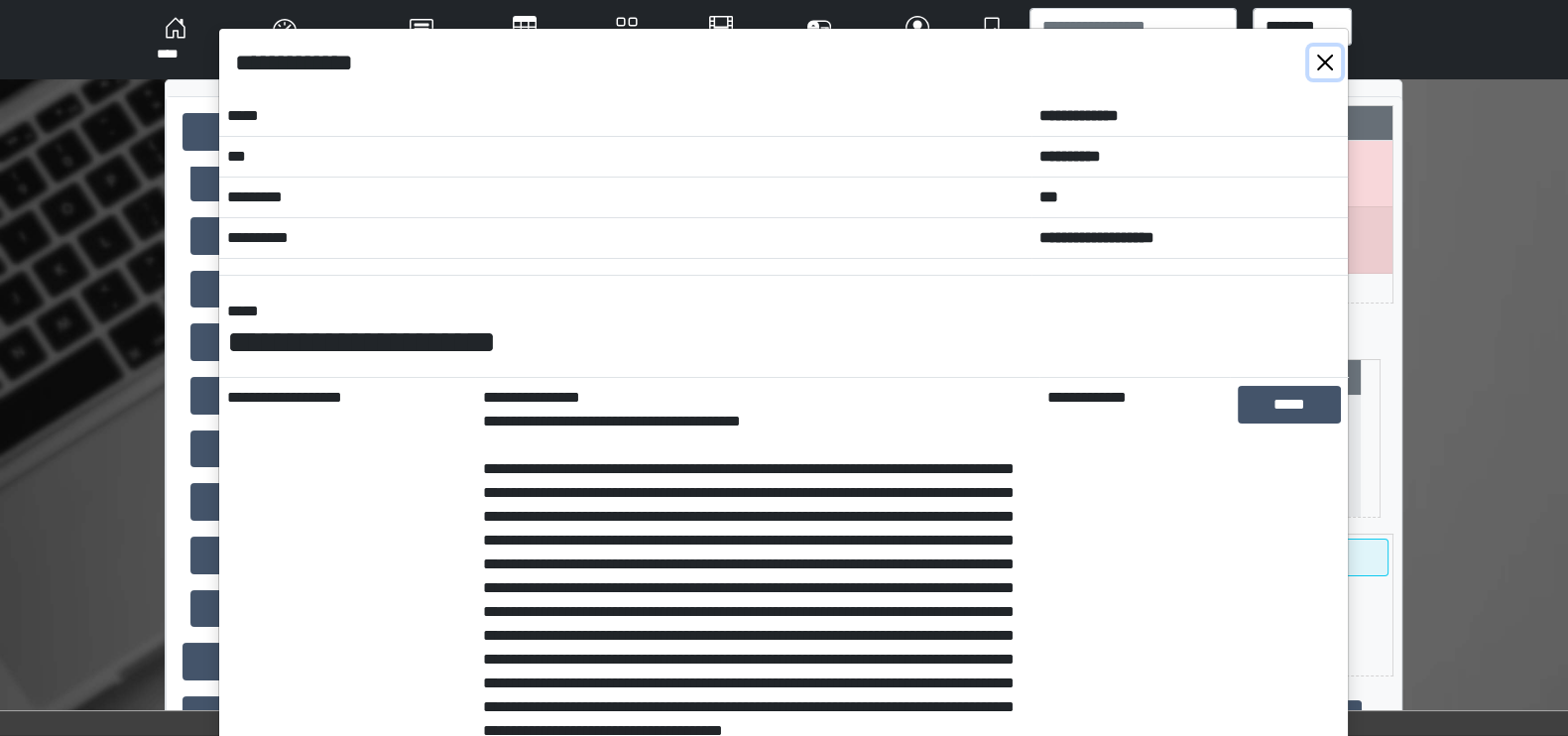 click at bounding box center [1325, 62] 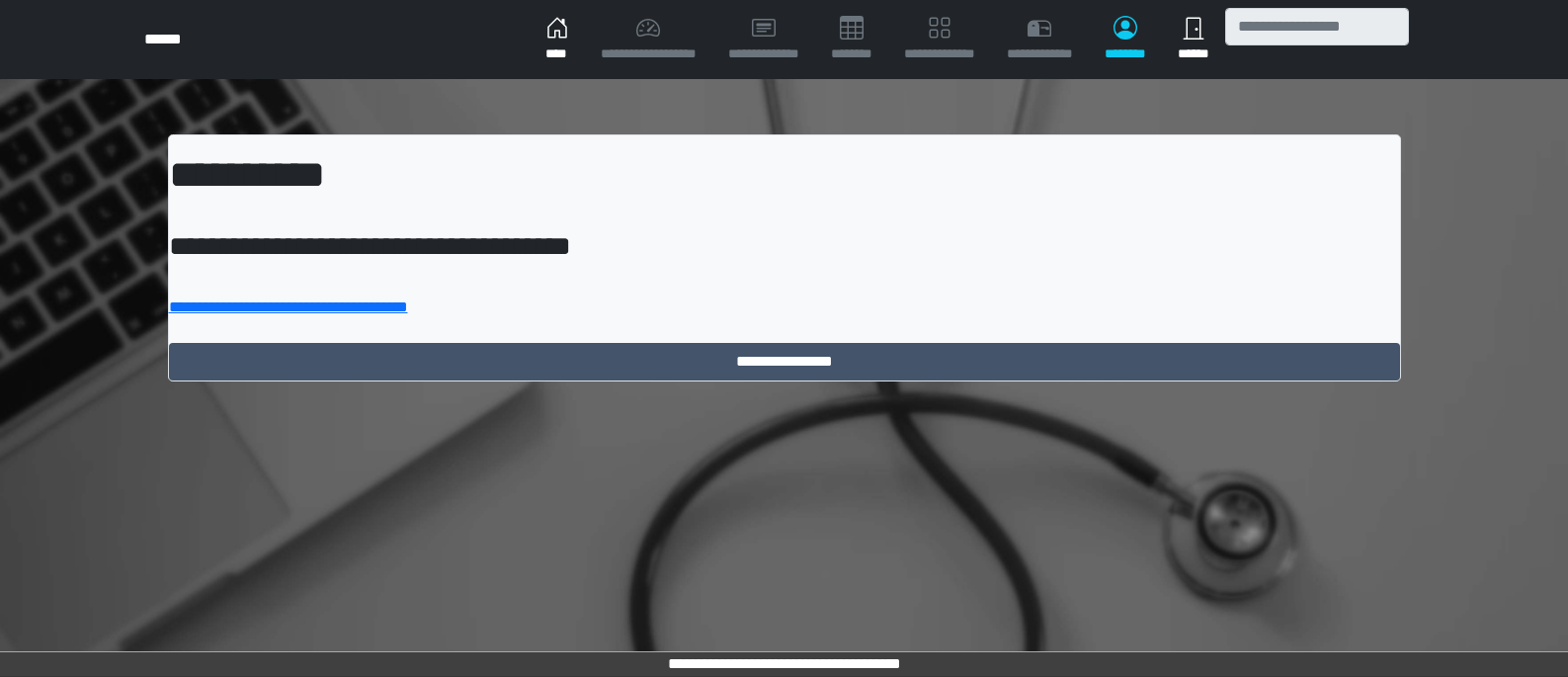 scroll, scrollTop: 0, scrollLeft: 0, axis: both 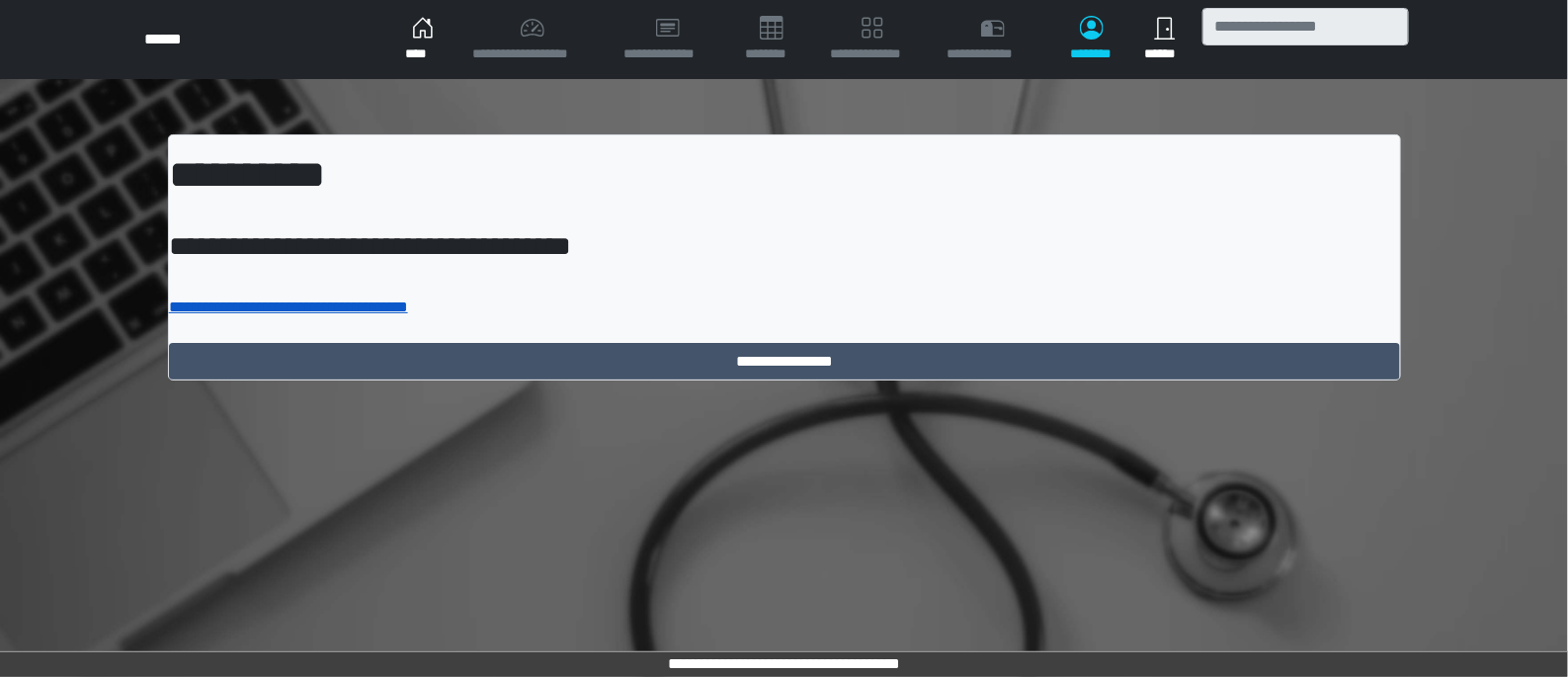 click on "**********" at bounding box center (289, 306) 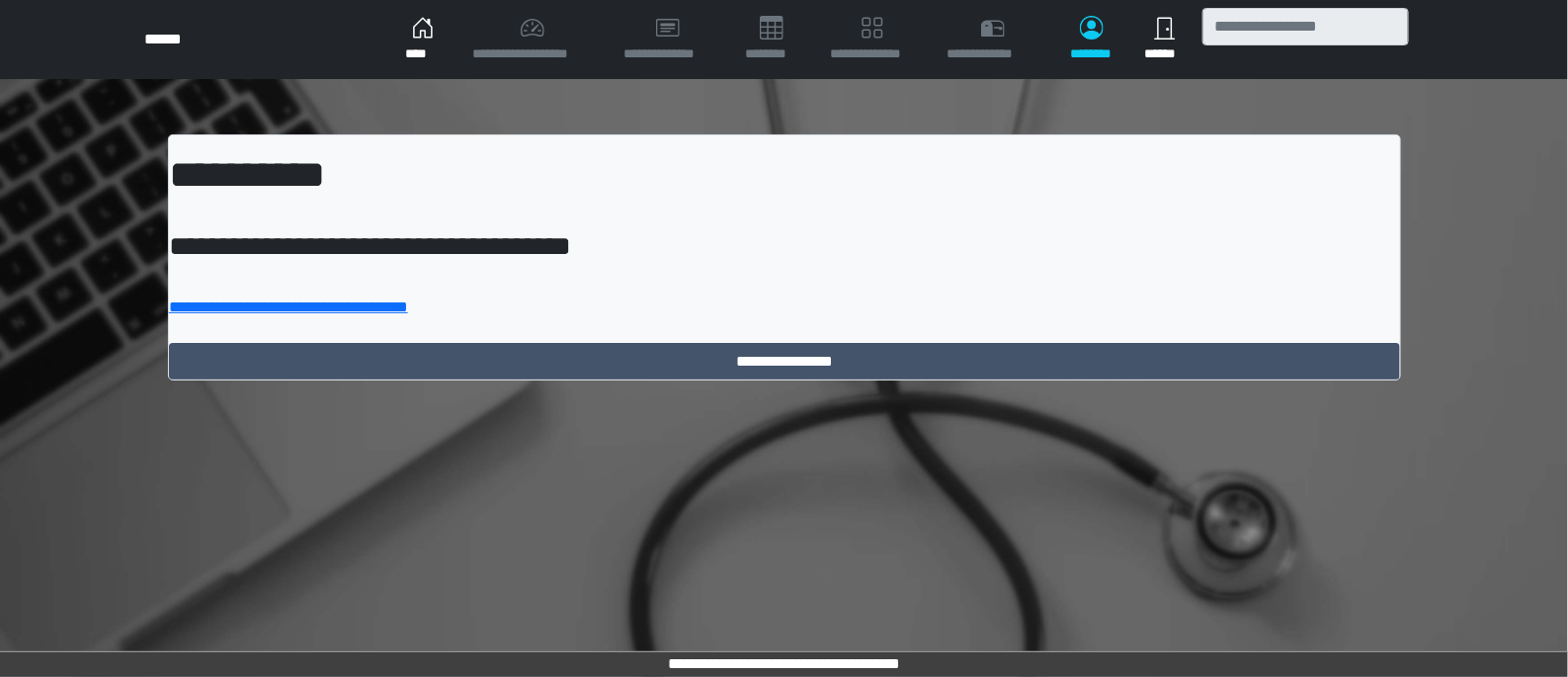 click on "****" at bounding box center (423, 40) 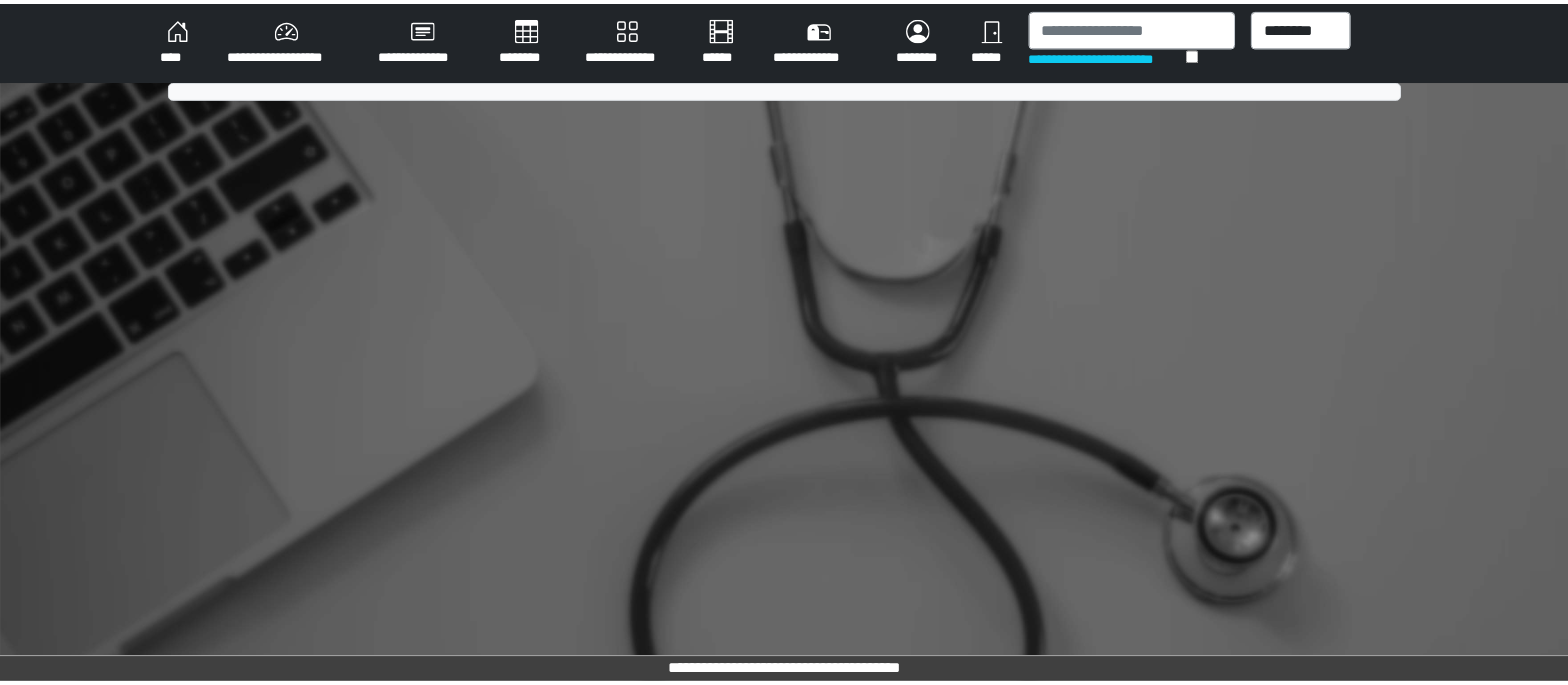 scroll, scrollTop: 0, scrollLeft: 0, axis: both 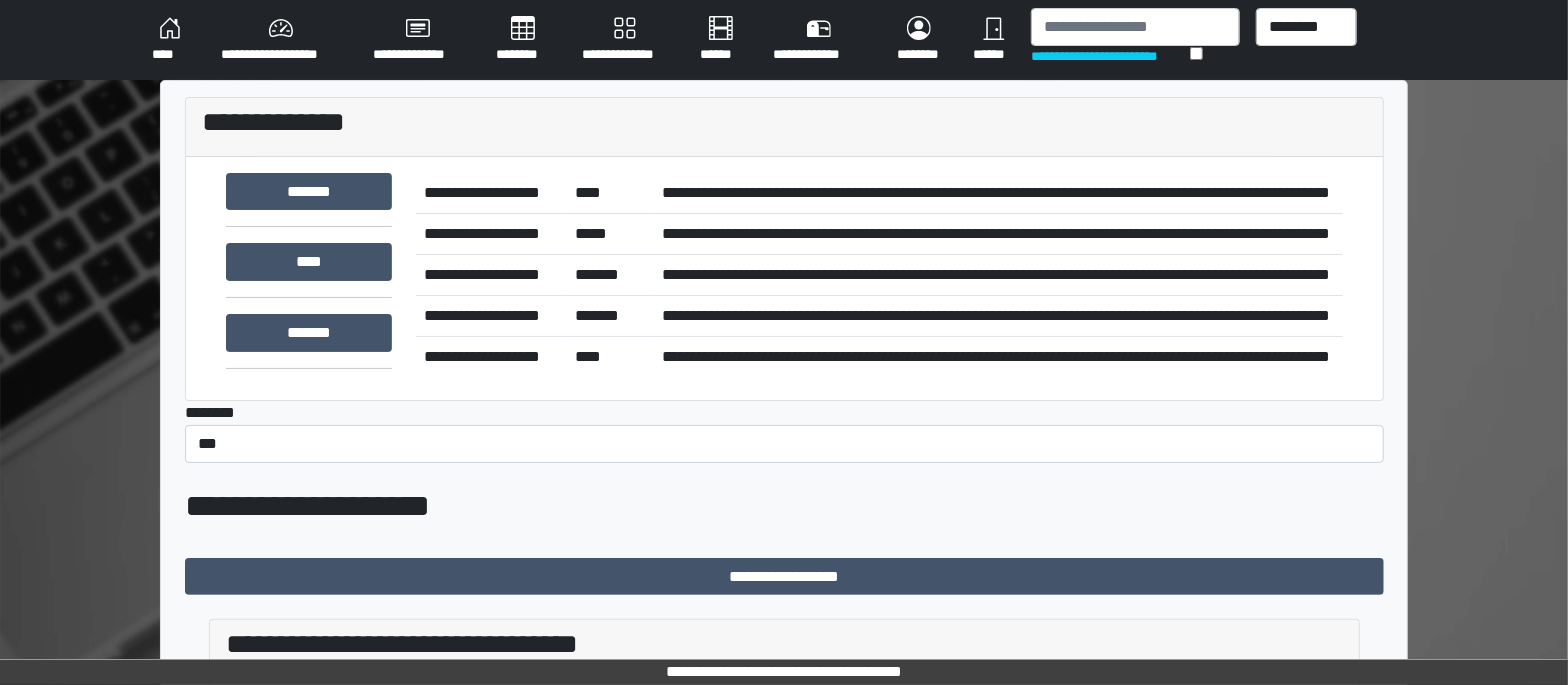 click on "********" at bounding box center [523, 40] 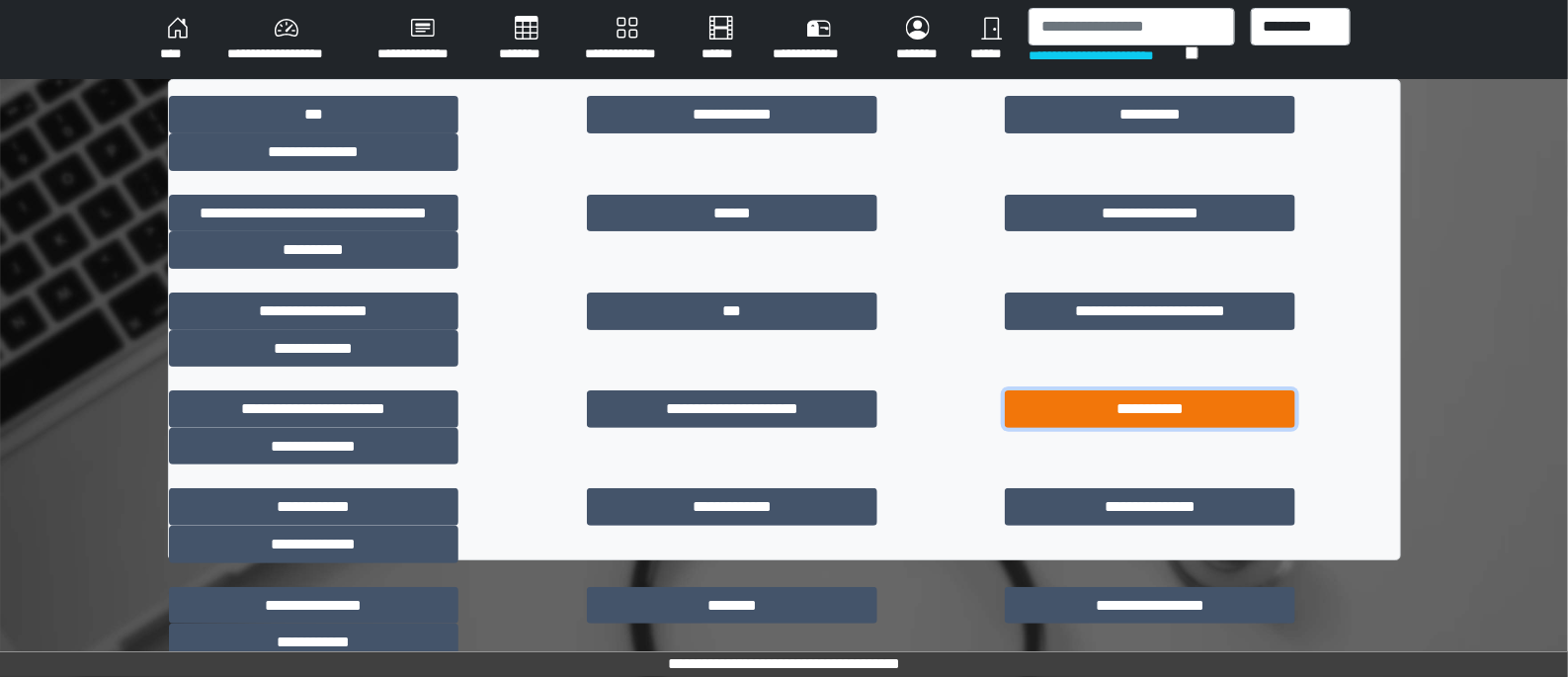 click on "**********" at bounding box center [1150, 409] 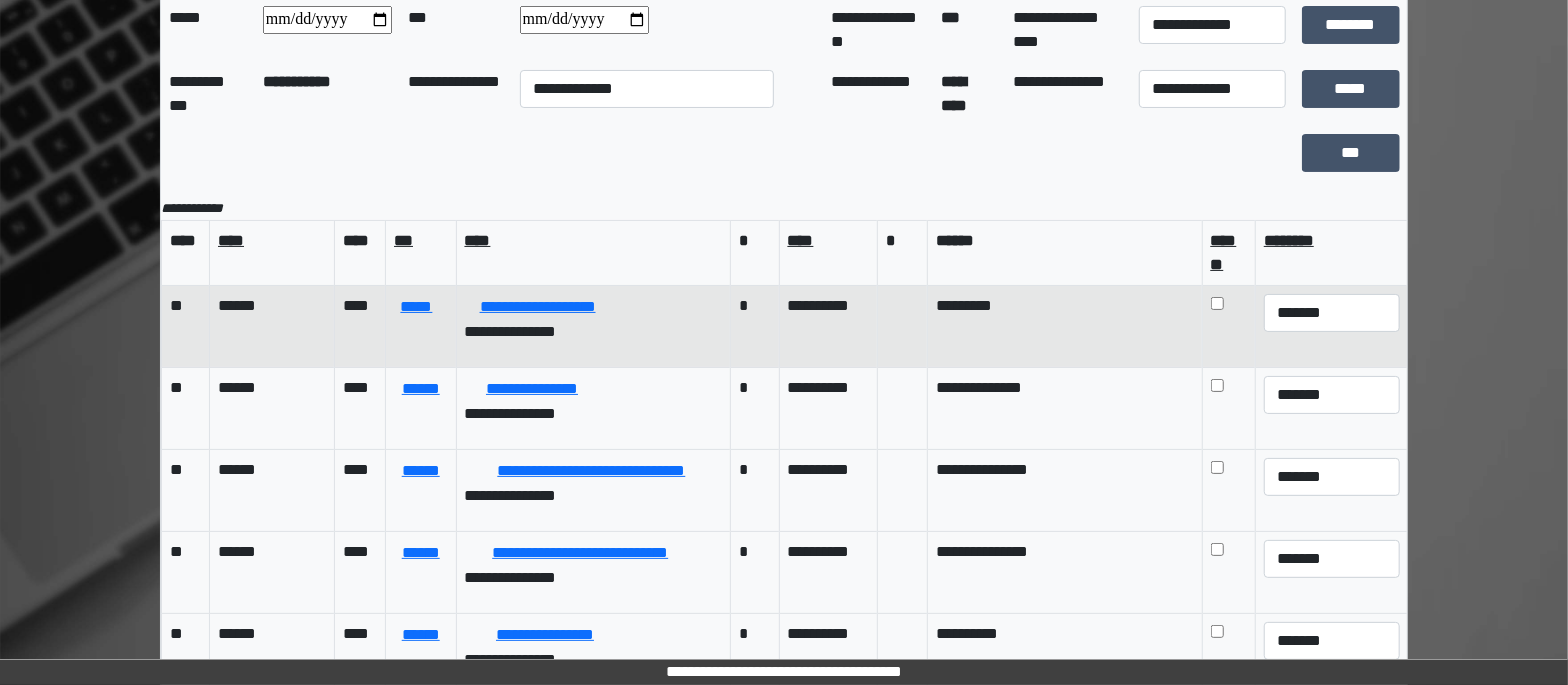 scroll, scrollTop: 0, scrollLeft: 0, axis: both 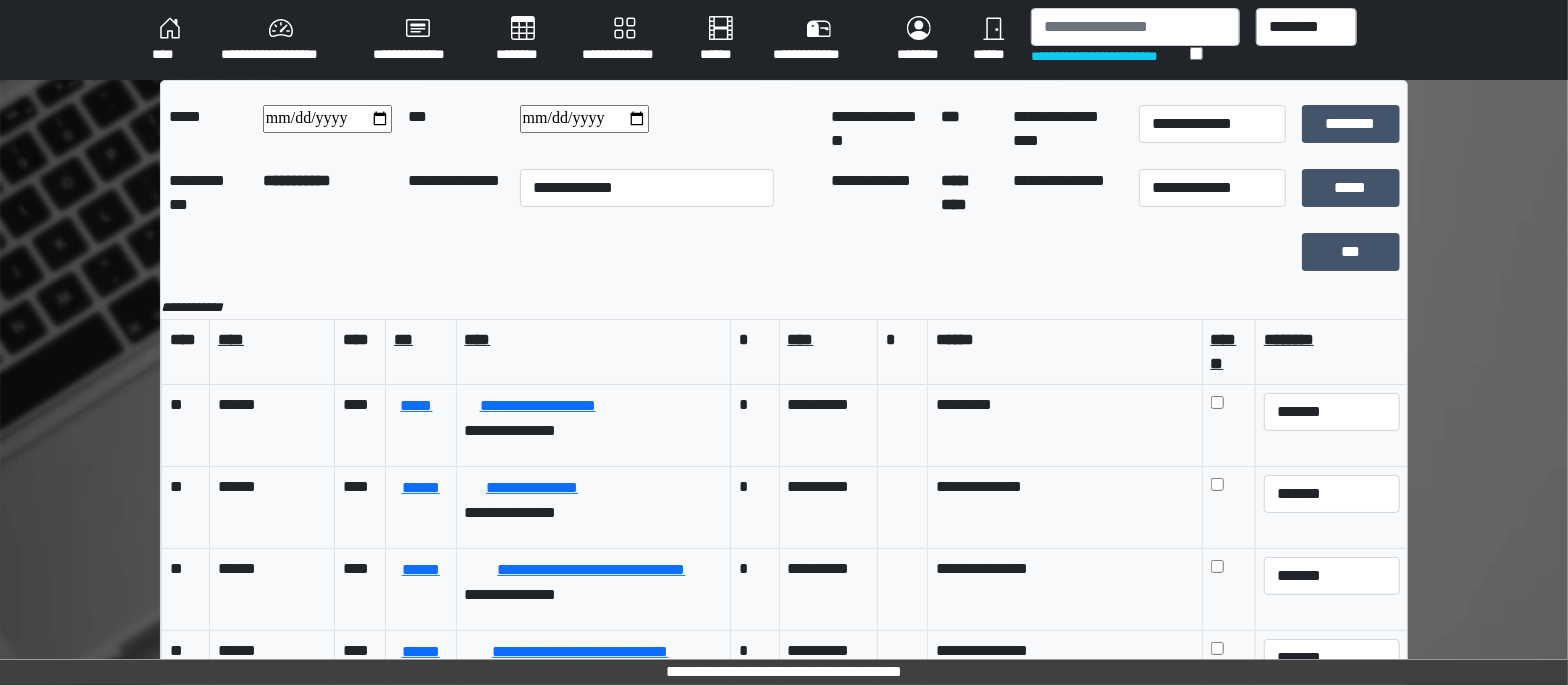 click on "****" at bounding box center (170, 40) 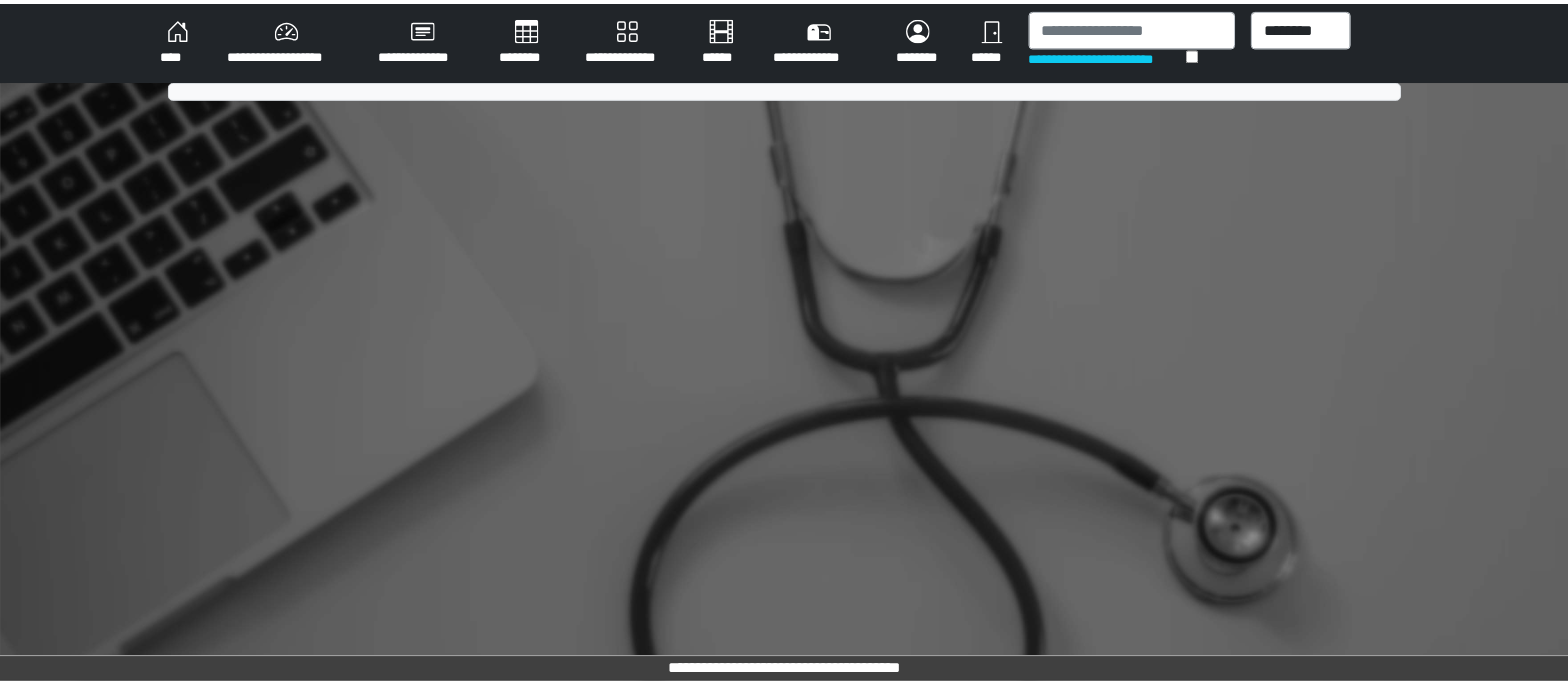 scroll, scrollTop: 0, scrollLeft: 0, axis: both 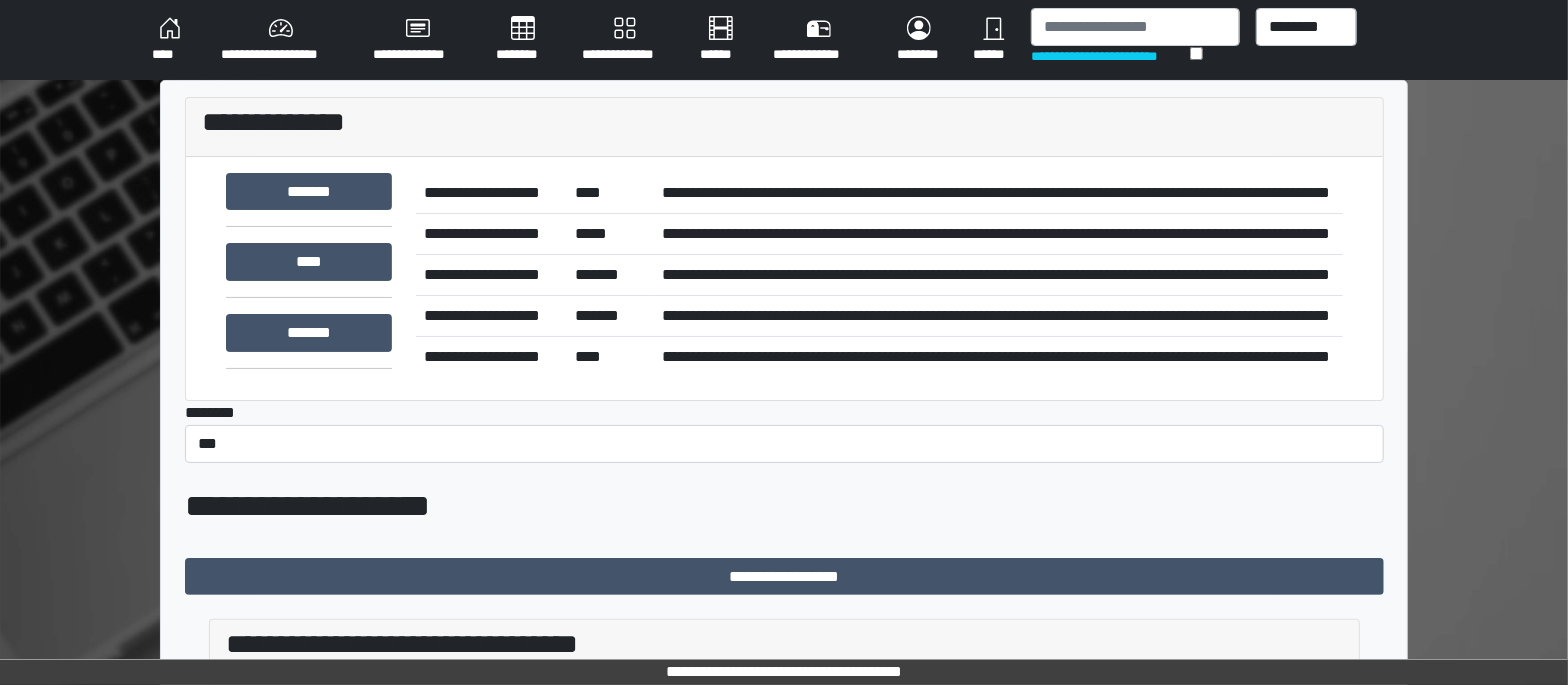 click on "********" at bounding box center [523, 40] 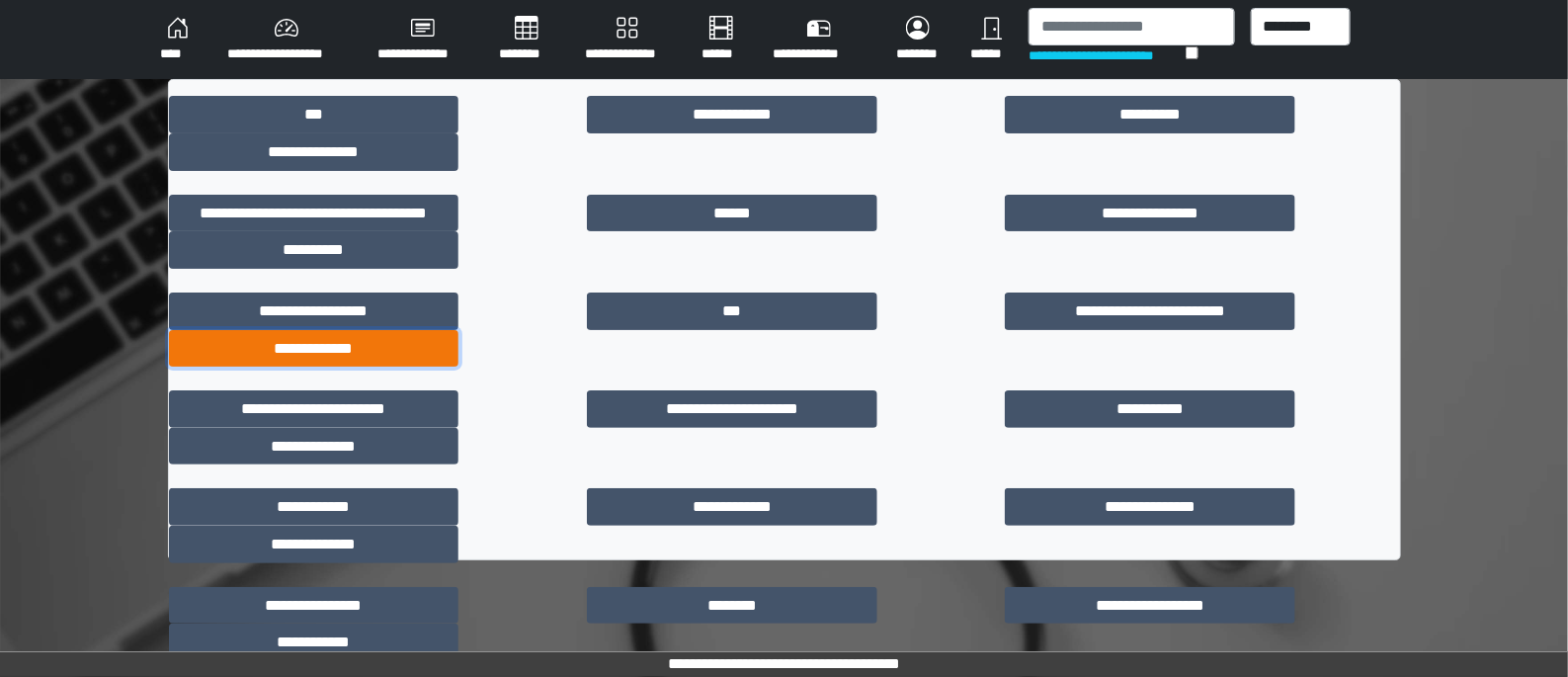 click on "**********" at bounding box center (314, 349) 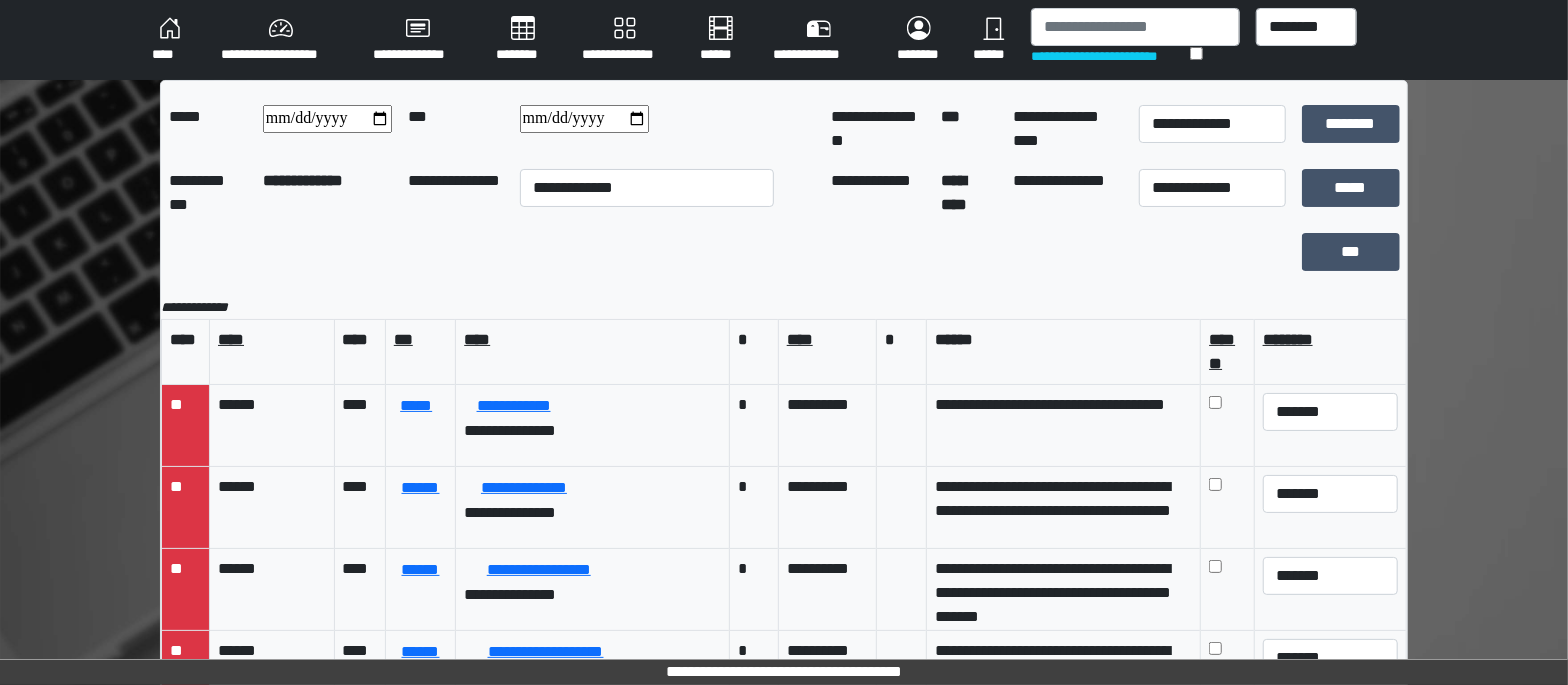 click on "********" at bounding box center [1351, 129] 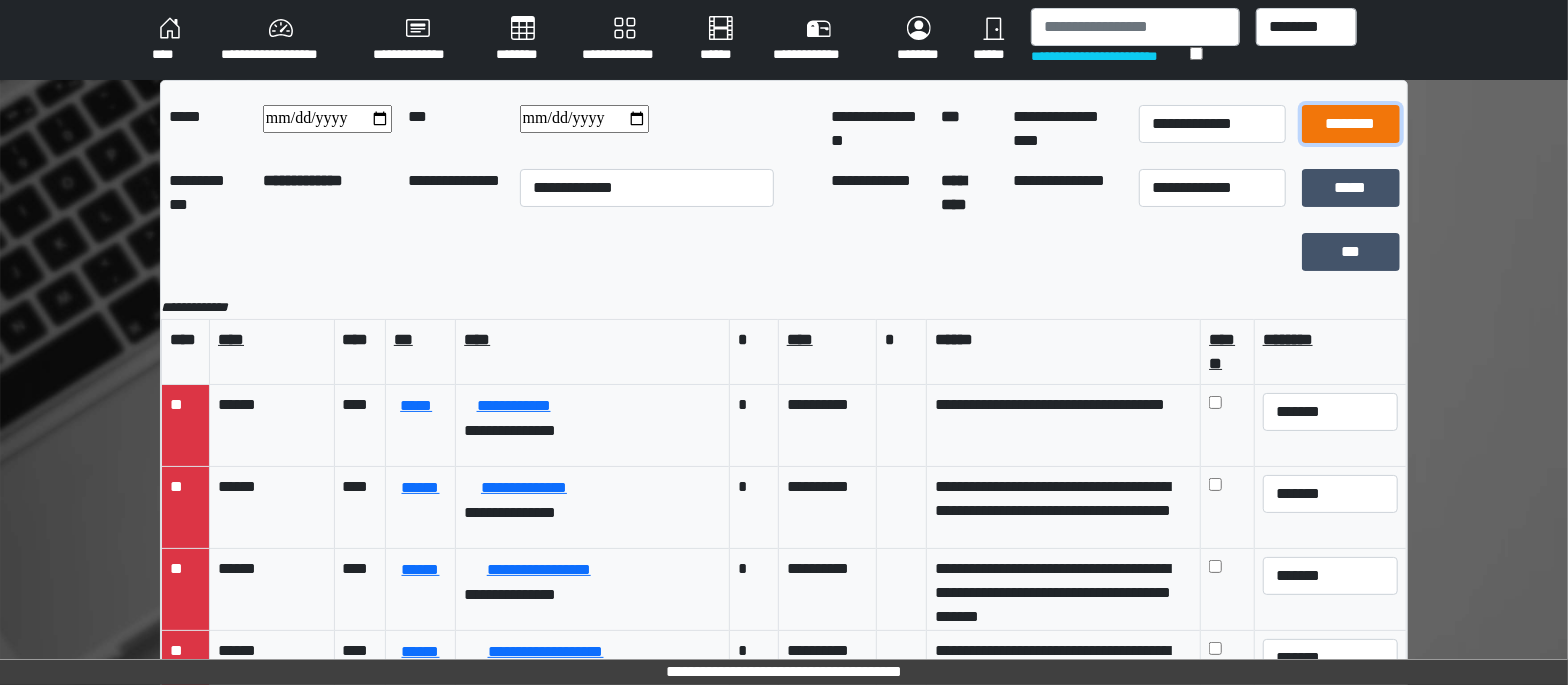 click on "********" at bounding box center [1351, 124] 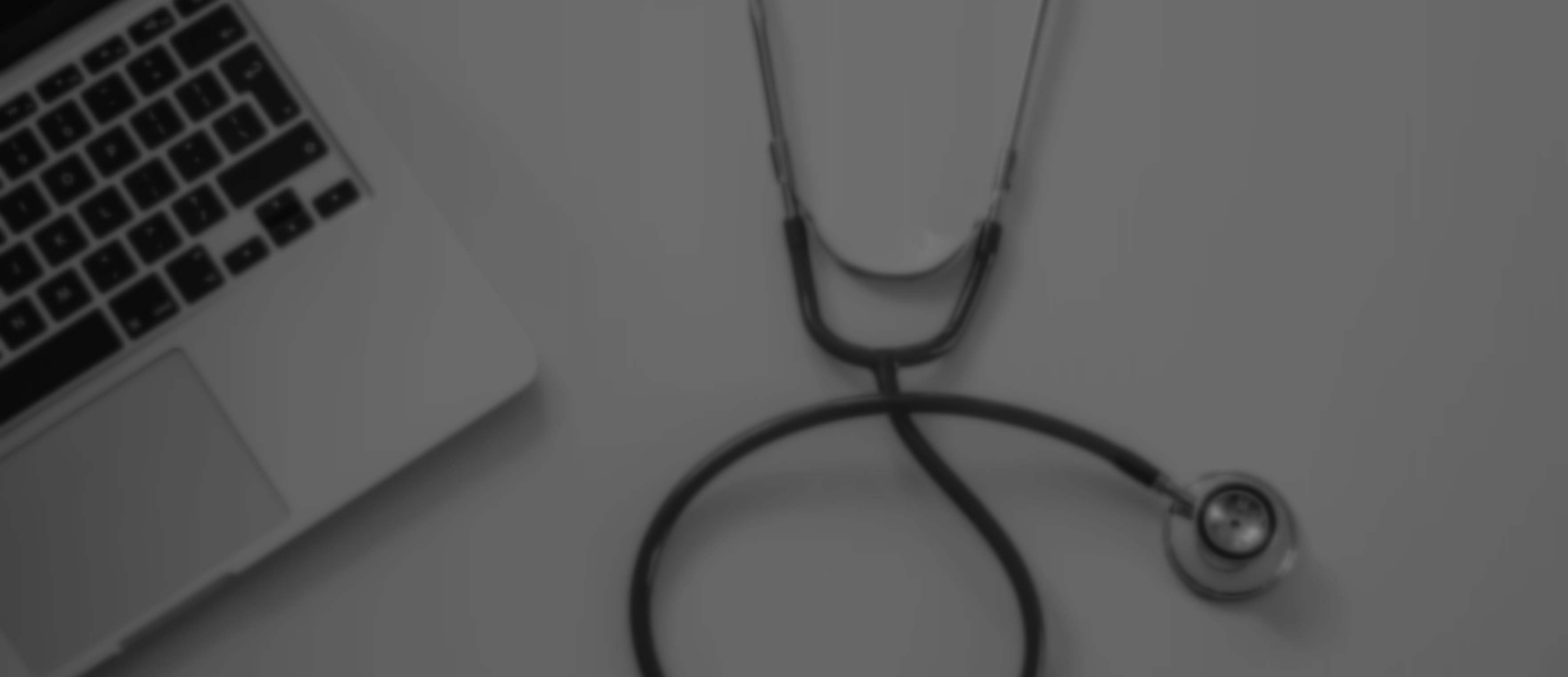 scroll, scrollTop: 0, scrollLeft: 0, axis: both 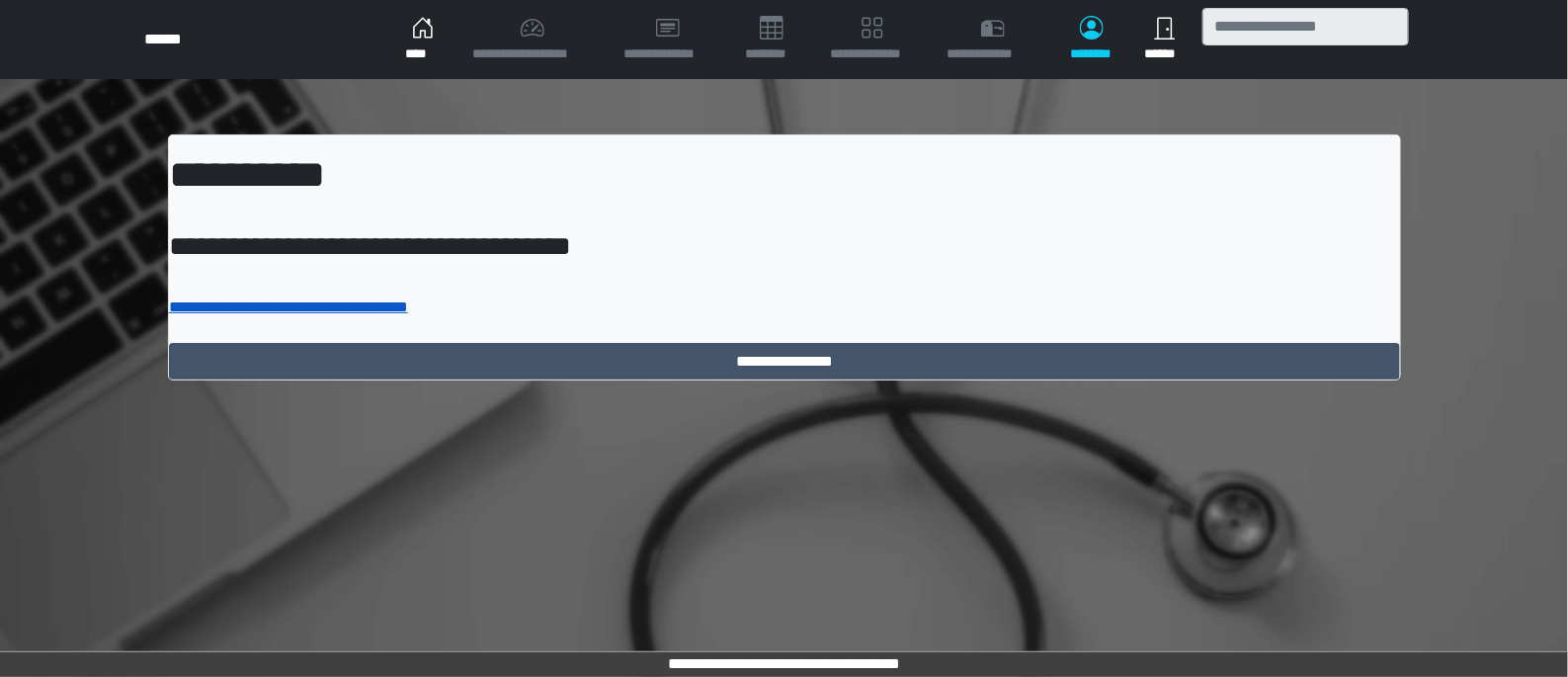 click on "**********" at bounding box center [289, 306] 